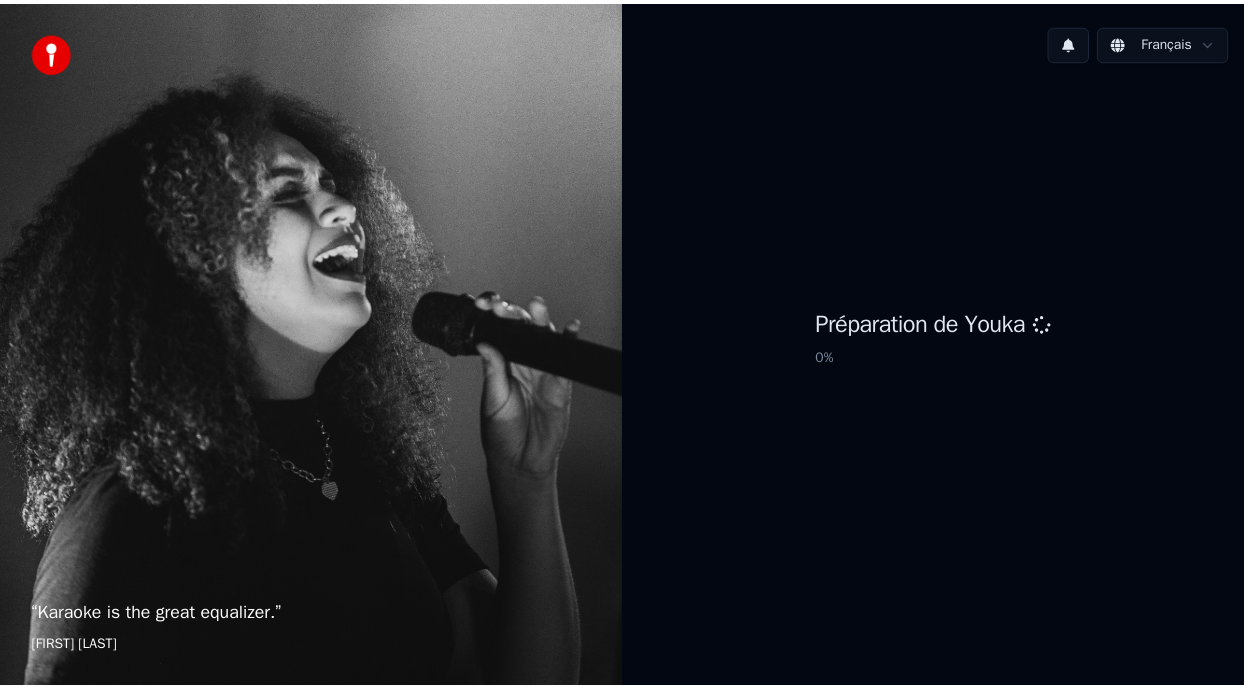 scroll, scrollTop: 0, scrollLeft: 0, axis: both 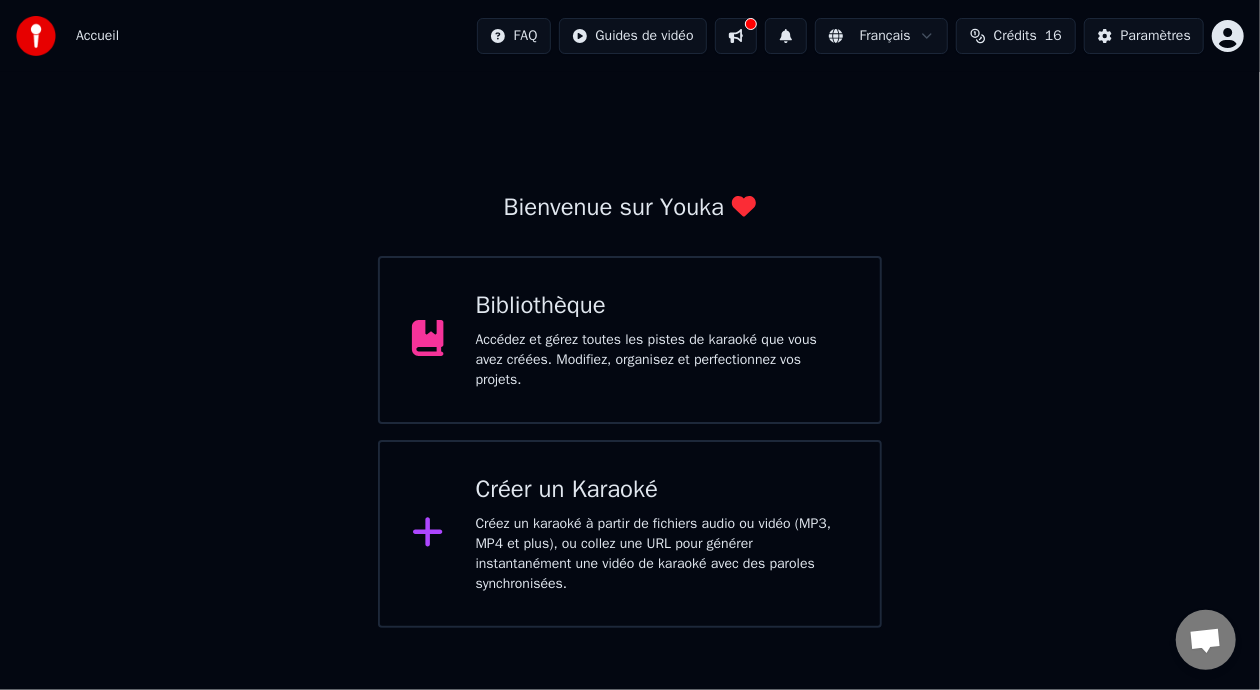 click on "Bibliothèque Accédez et gérez toutes les pistes de karaoké que vous avez créées. Modifiez, organisez et perfectionnez vos projets." at bounding box center (662, 340) 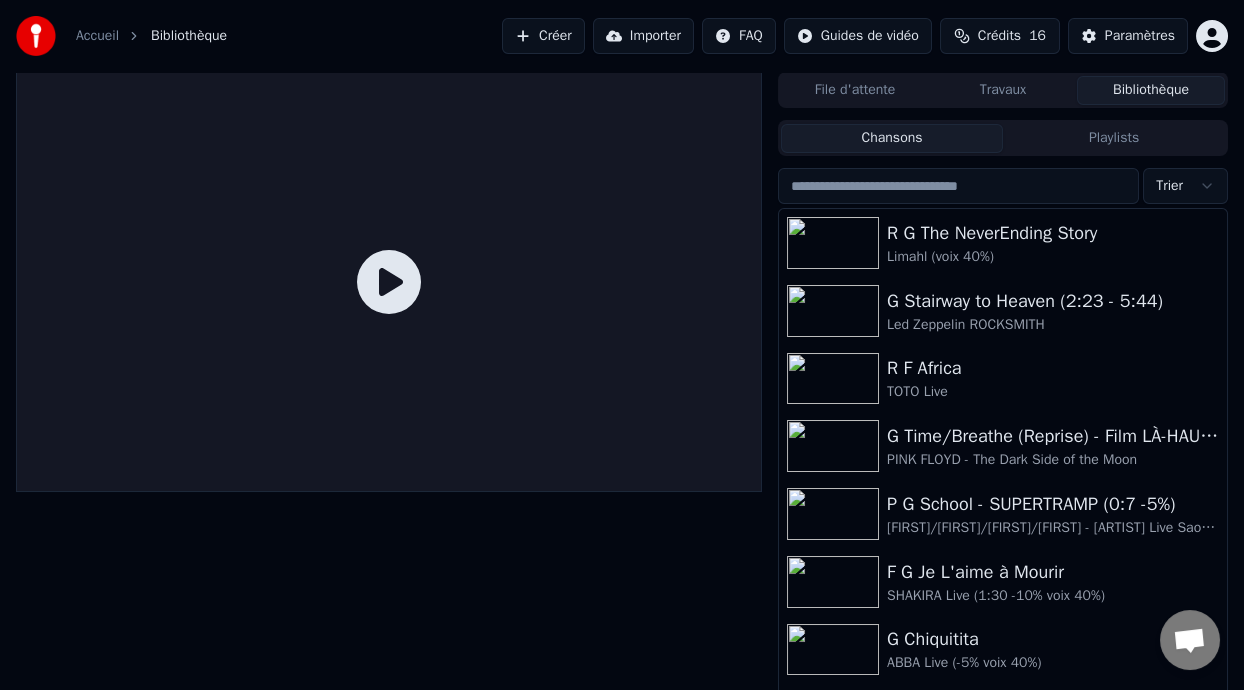 scroll, scrollTop: 164, scrollLeft: 0, axis: vertical 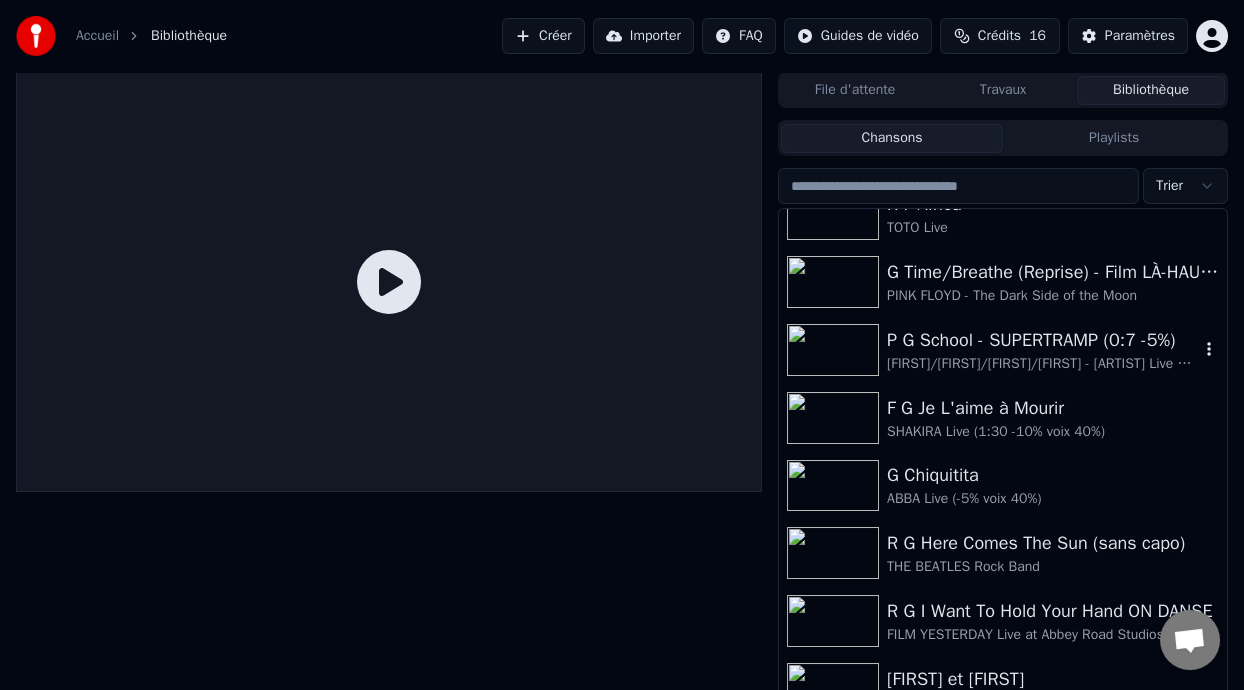 click on "[FIRST]/[FIRST]/[FIRST]/[FIRST] - [ARTIST] Live Sao Paulo voix 30%" at bounding box center (1043, 364) 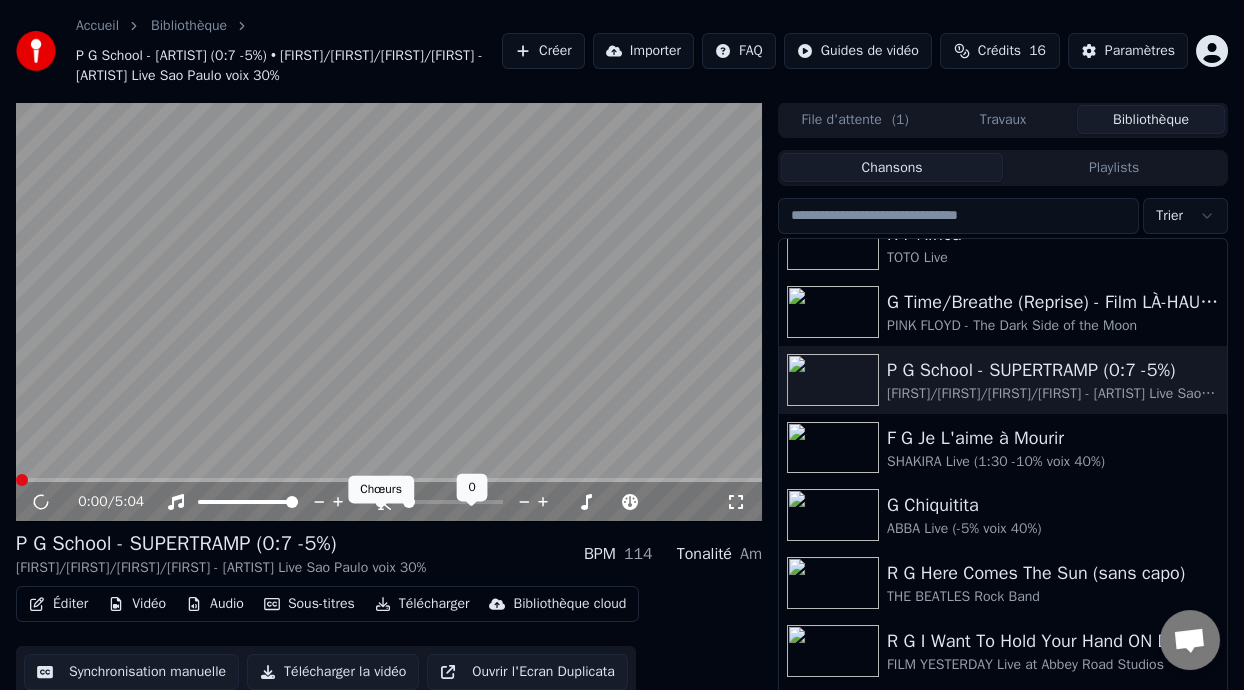 click 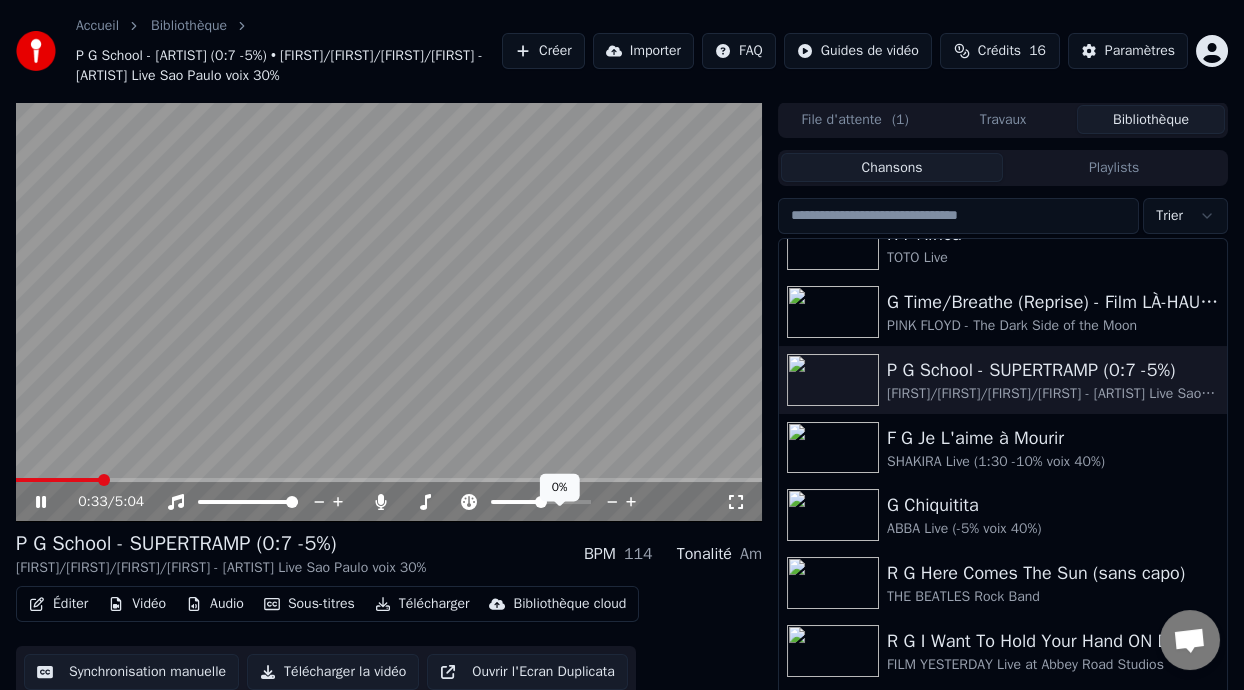 click 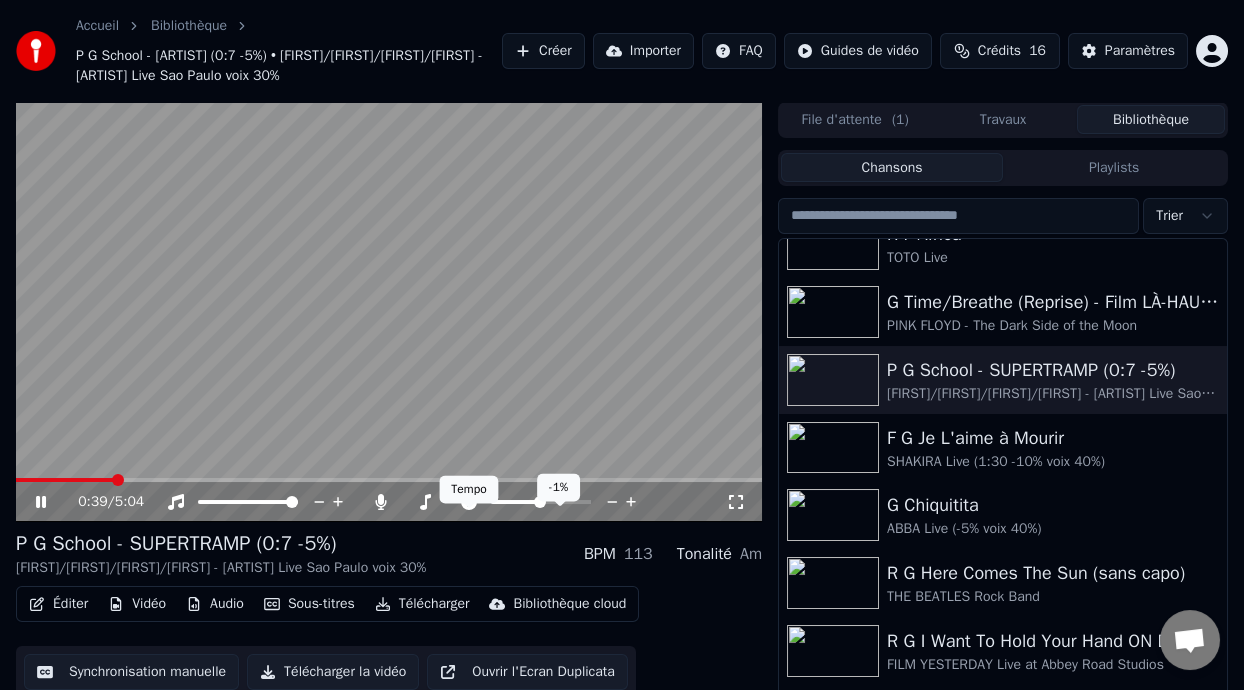 click 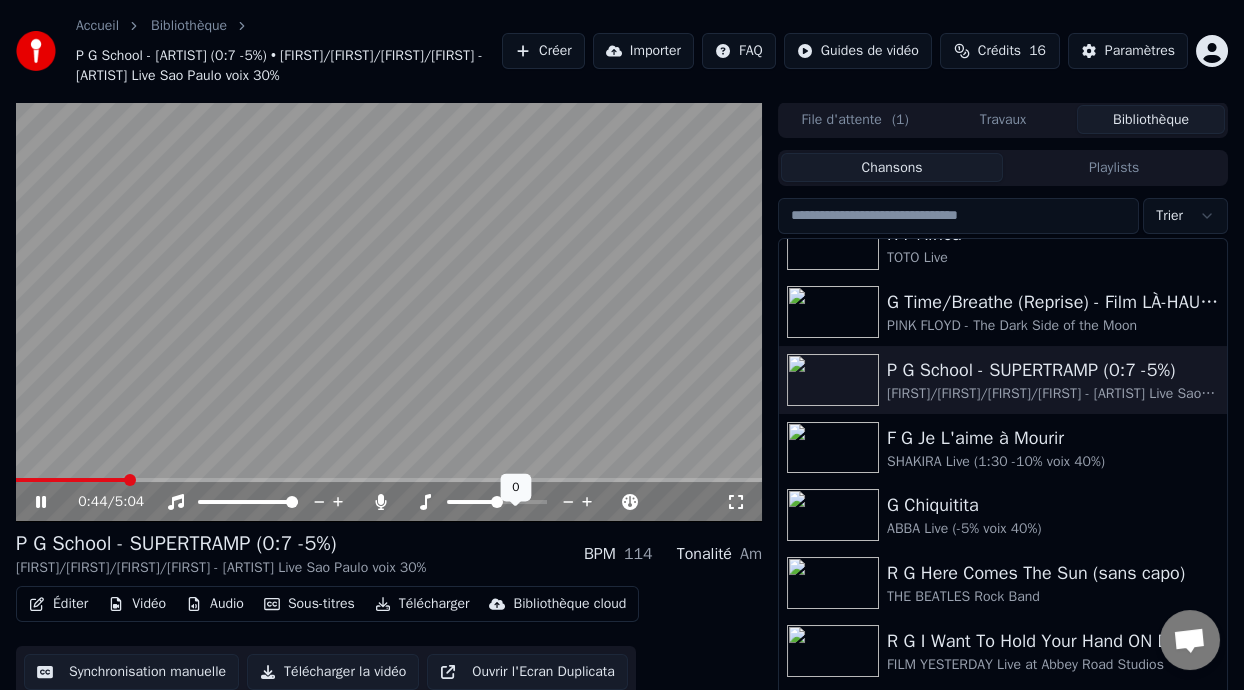click at bounding box center (472, 502) 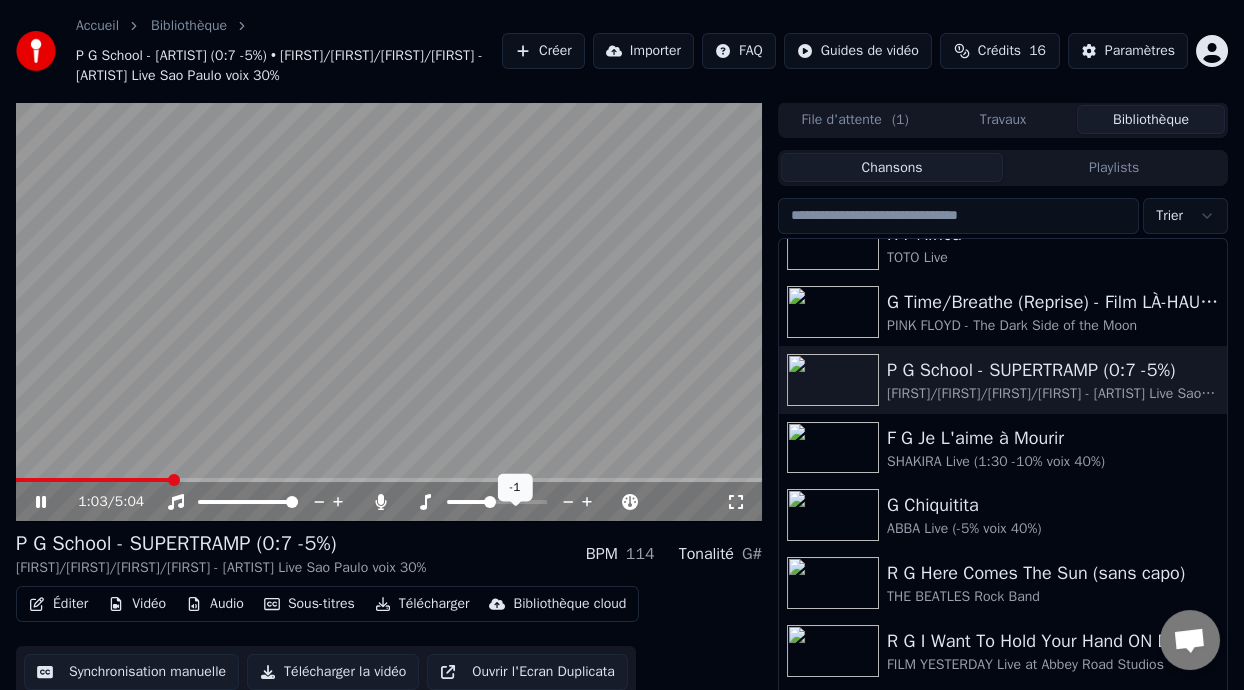 click at bounding box center (468, 502) 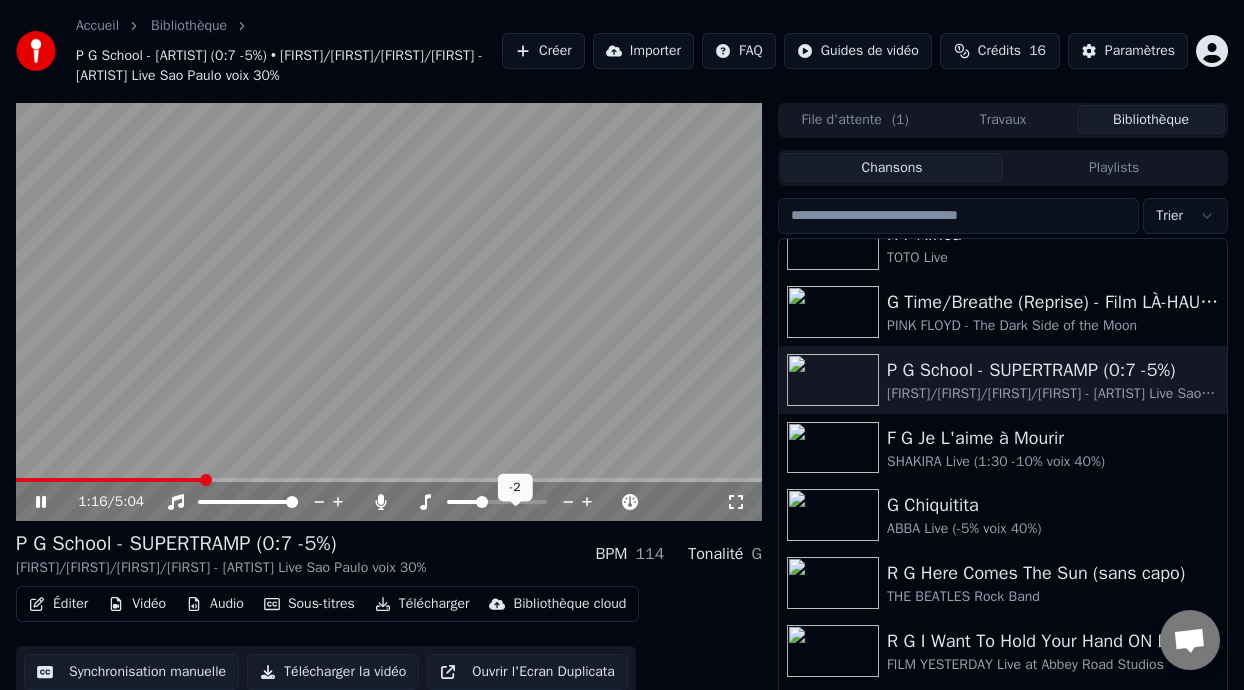 click at bounding box center [463, 502] 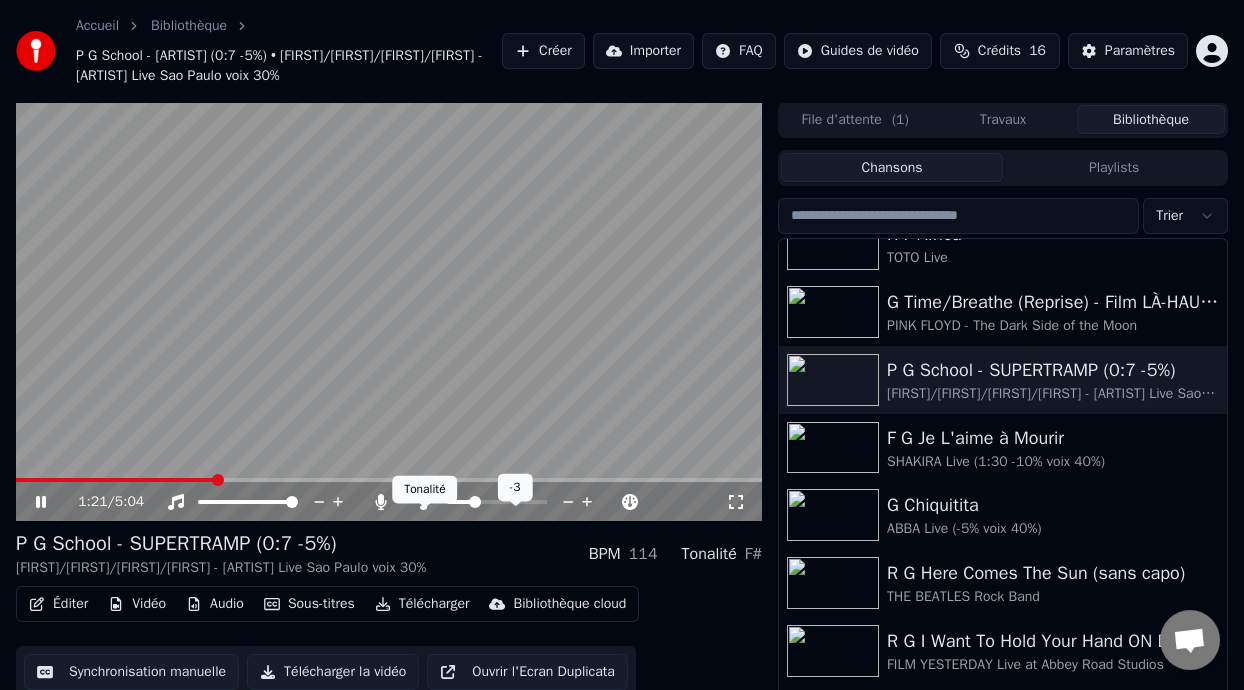click 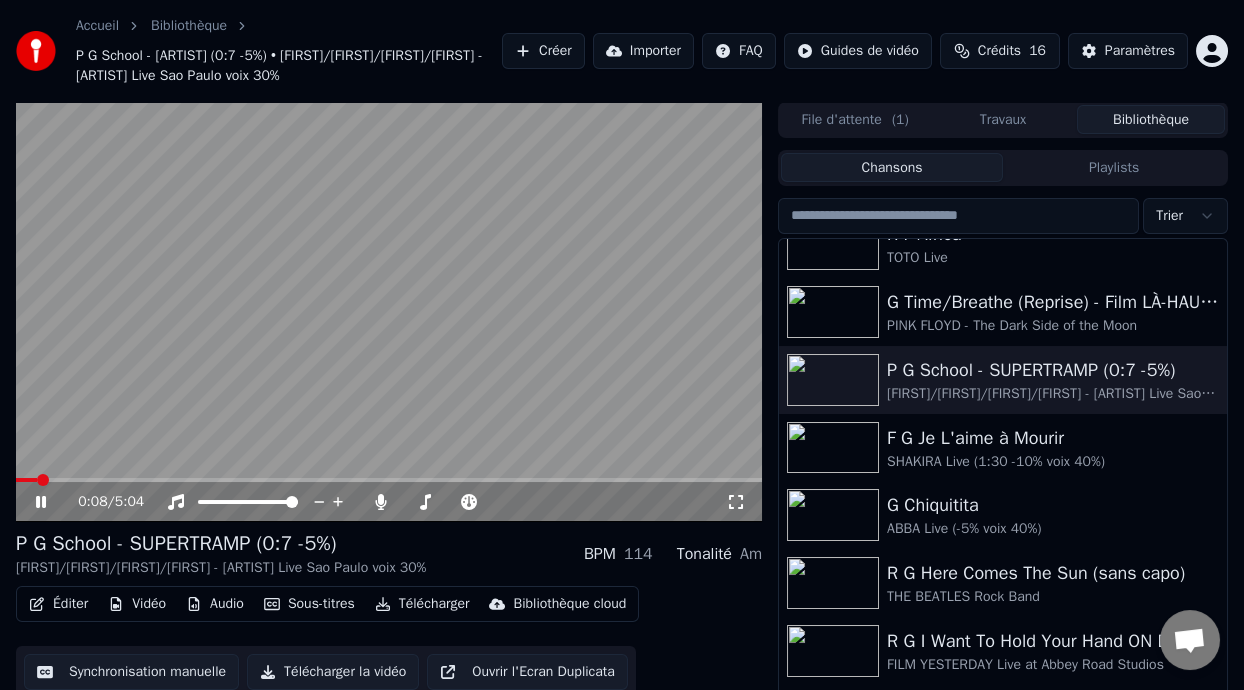 scroll, scrollTop: 85, scrollLeft: 0, axis: vertical 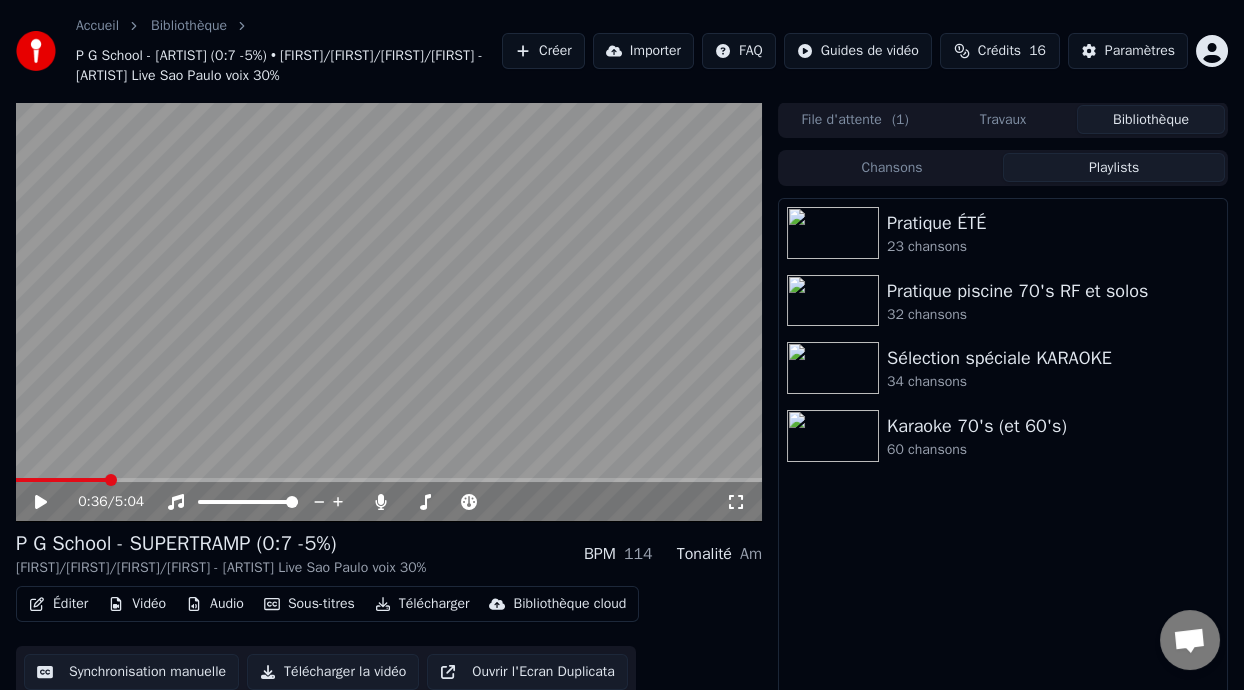 click on "Playlists" at bounding box center [1114, 167] 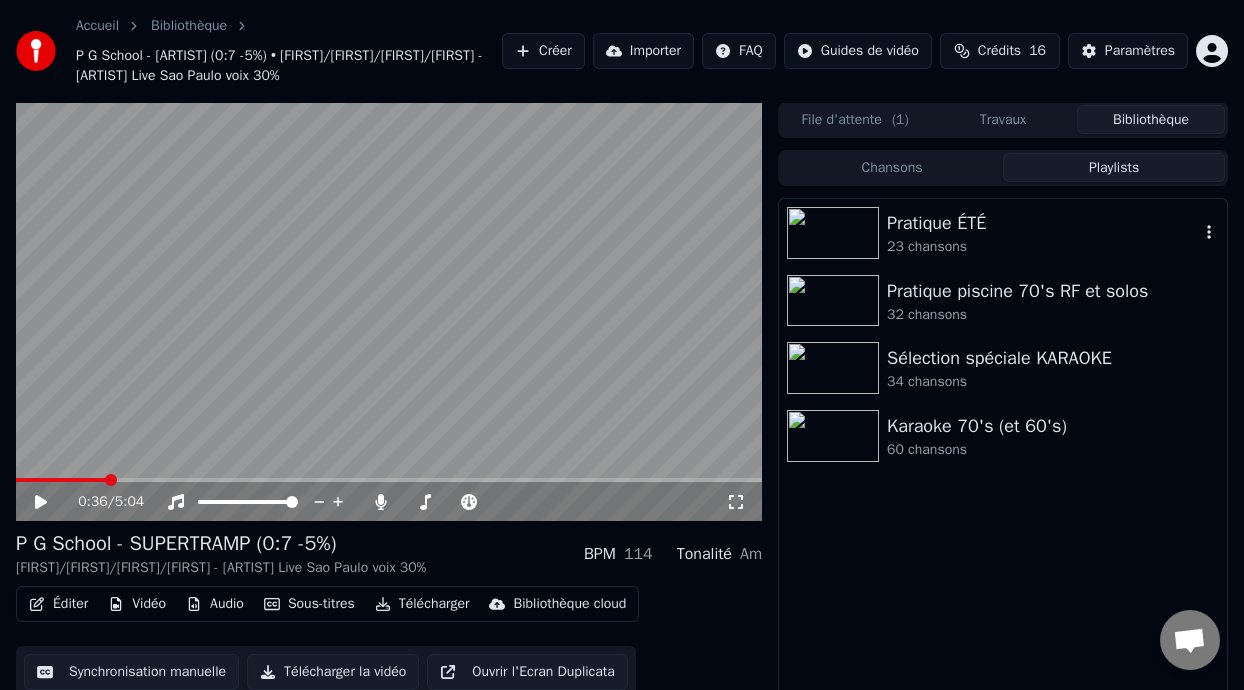 click on "23 chansons" at bounding box center (1043, 247) 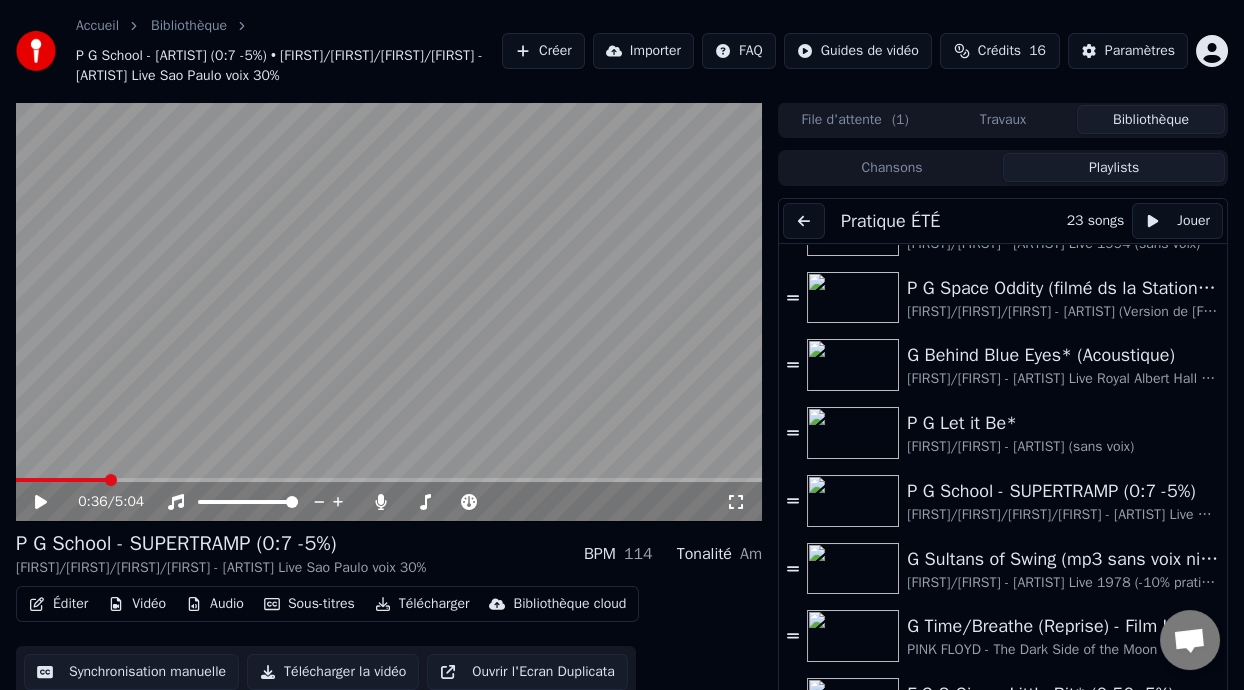 scroll, scrollTop: 586, scrollLeft: 0, axis: vertical 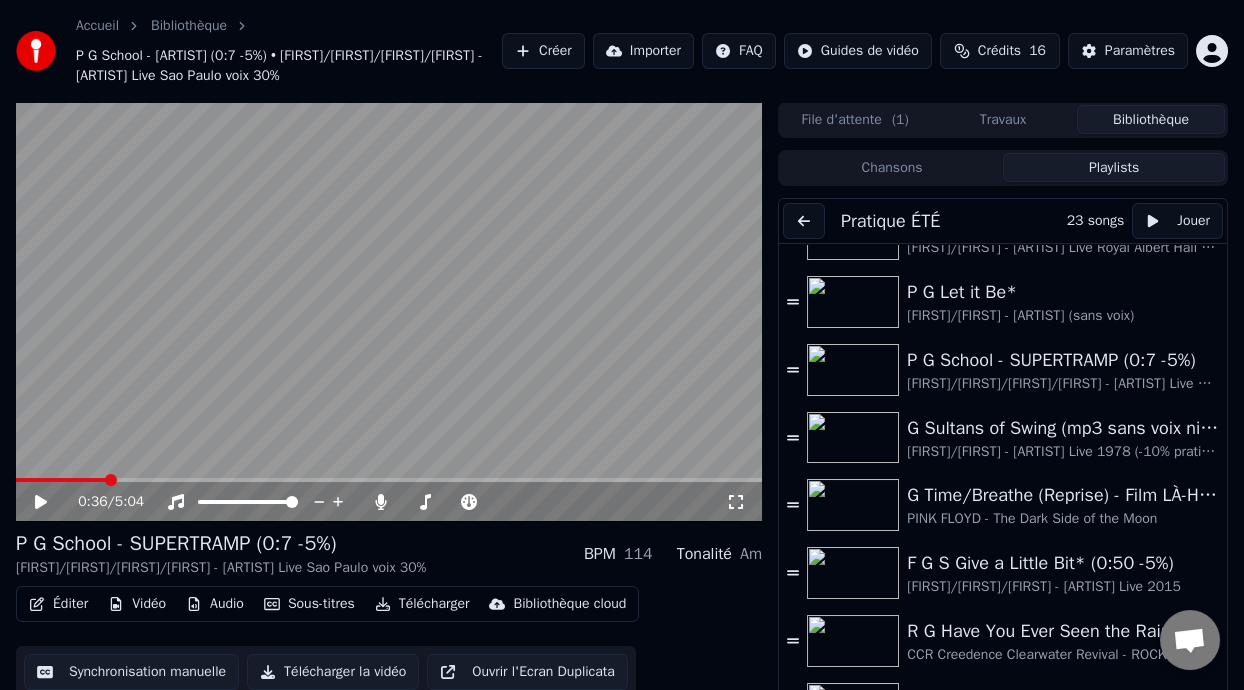 click 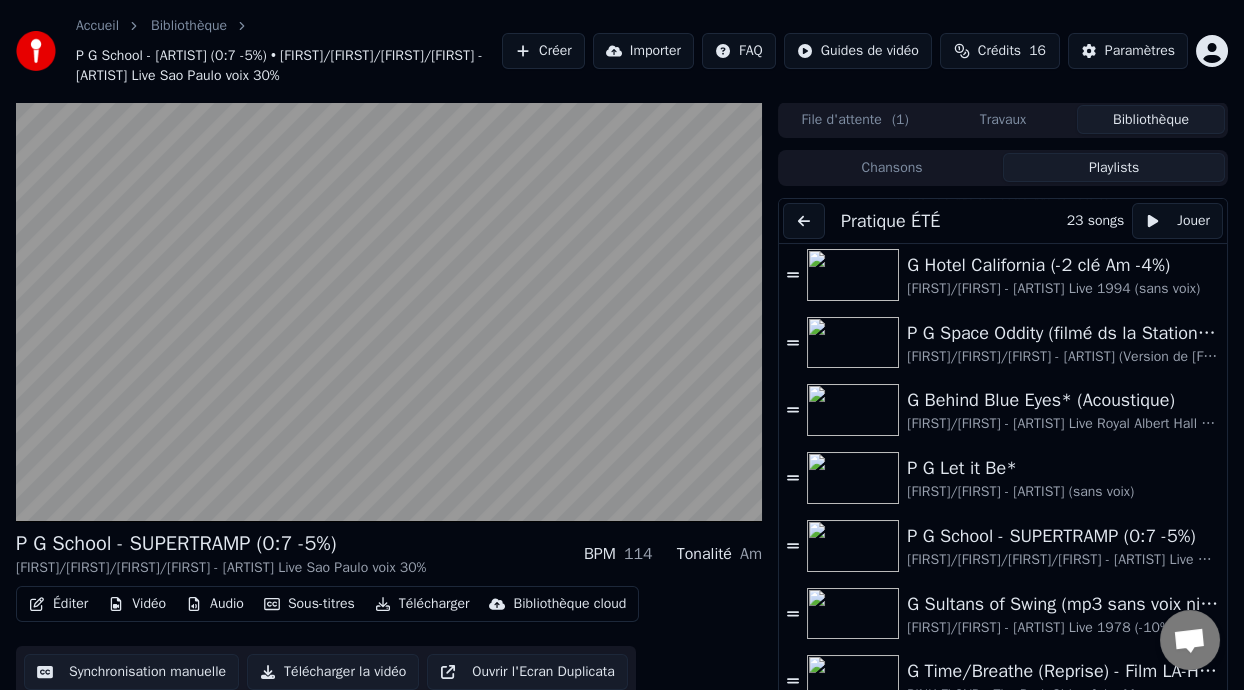 scroll, scrollTop: 539, scrollLeft: 0, axis: vertical 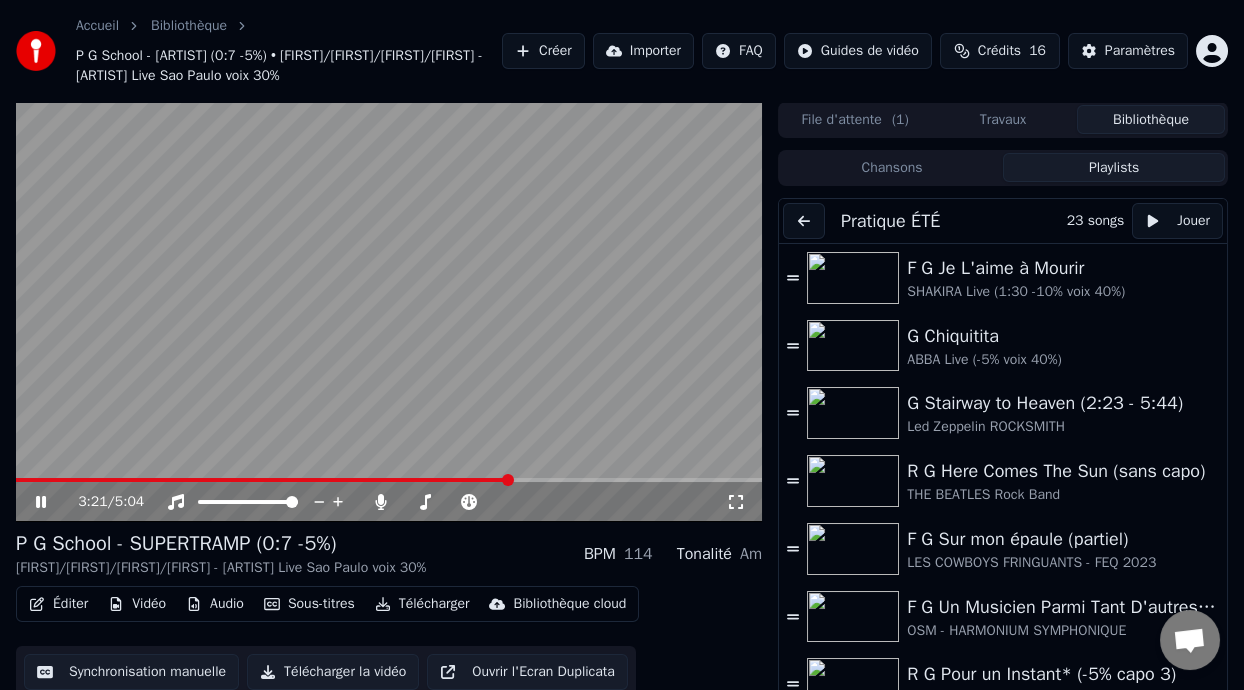 click 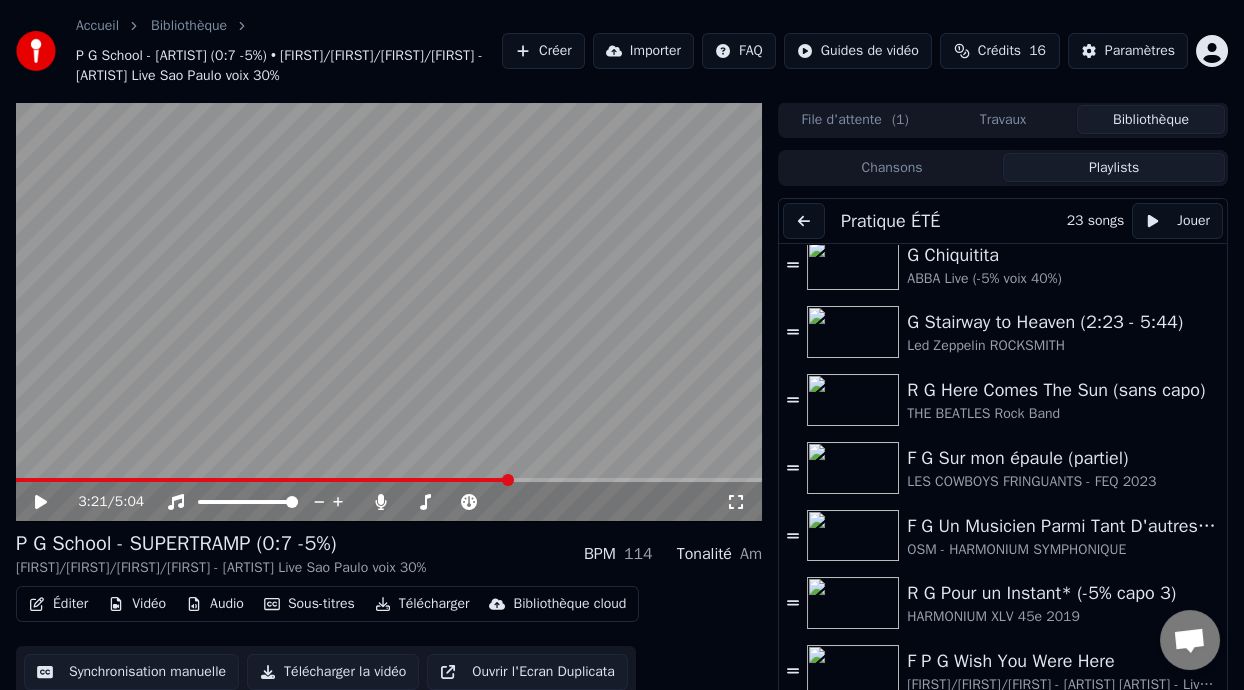 scroll, scrollTop: 74, scrollLeft: 0, axis: vertical 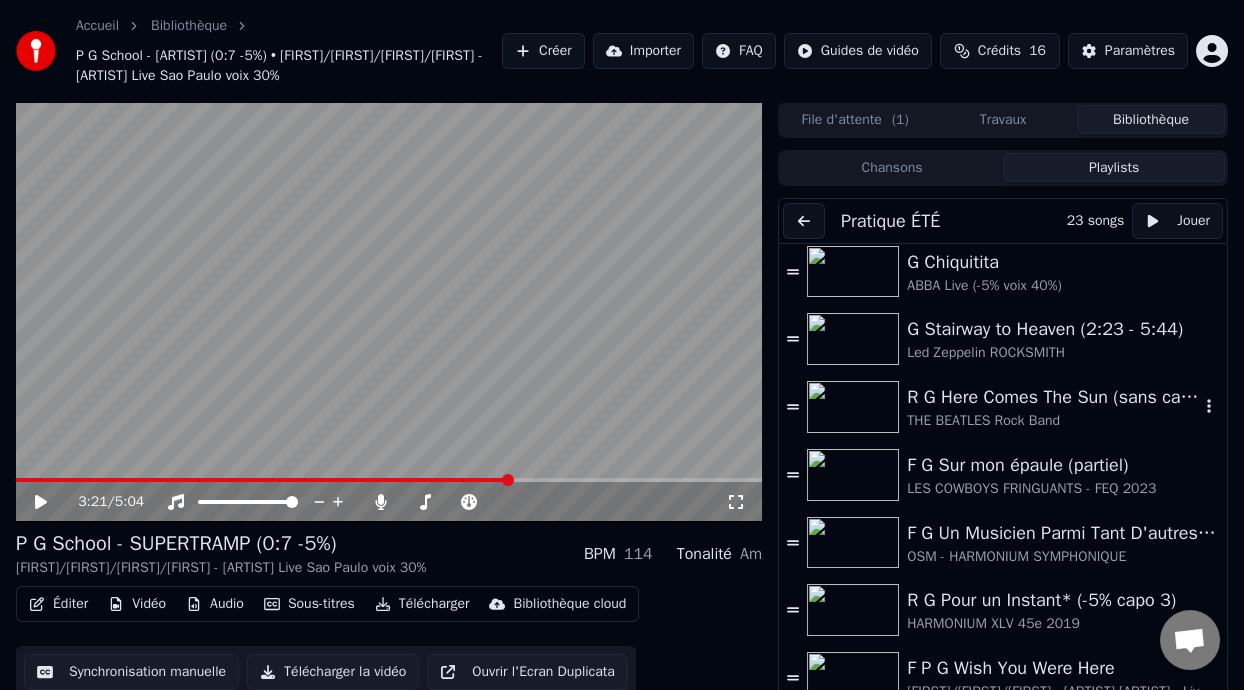 click on "R G Here Comes The Sun (sans capo)" at bounding box center (1053, 397) 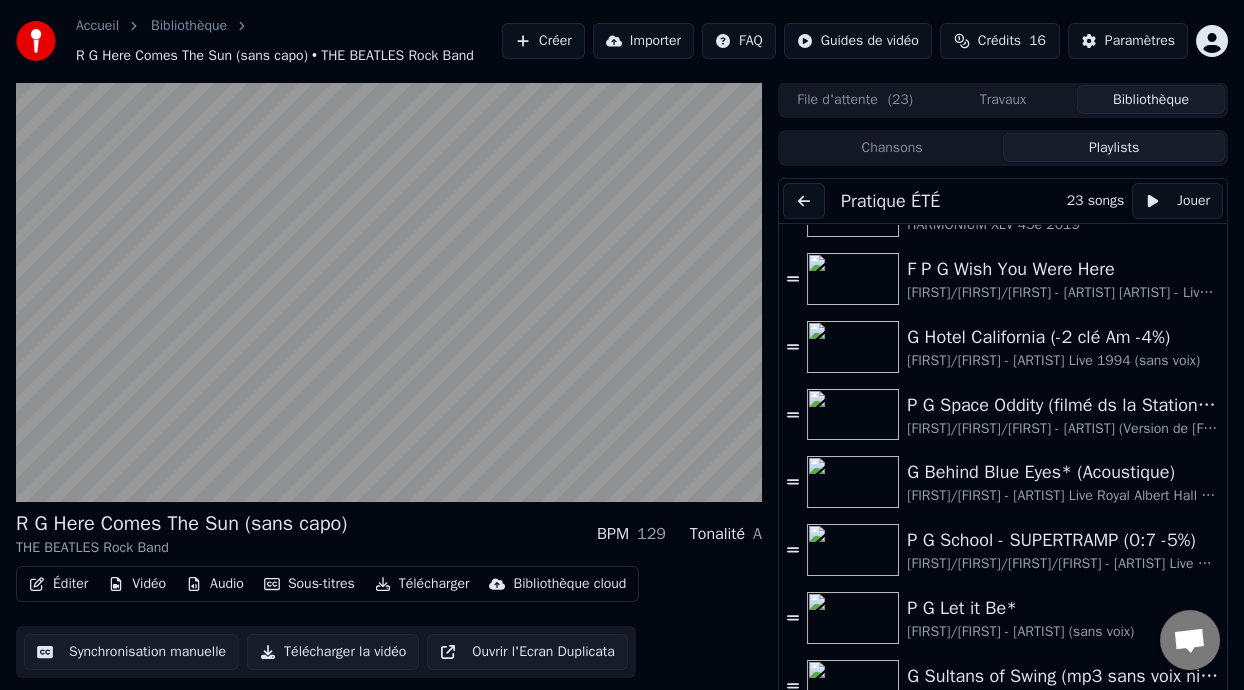scroll, scrollTop: 457, scrollLeft: 0, axis: vertical 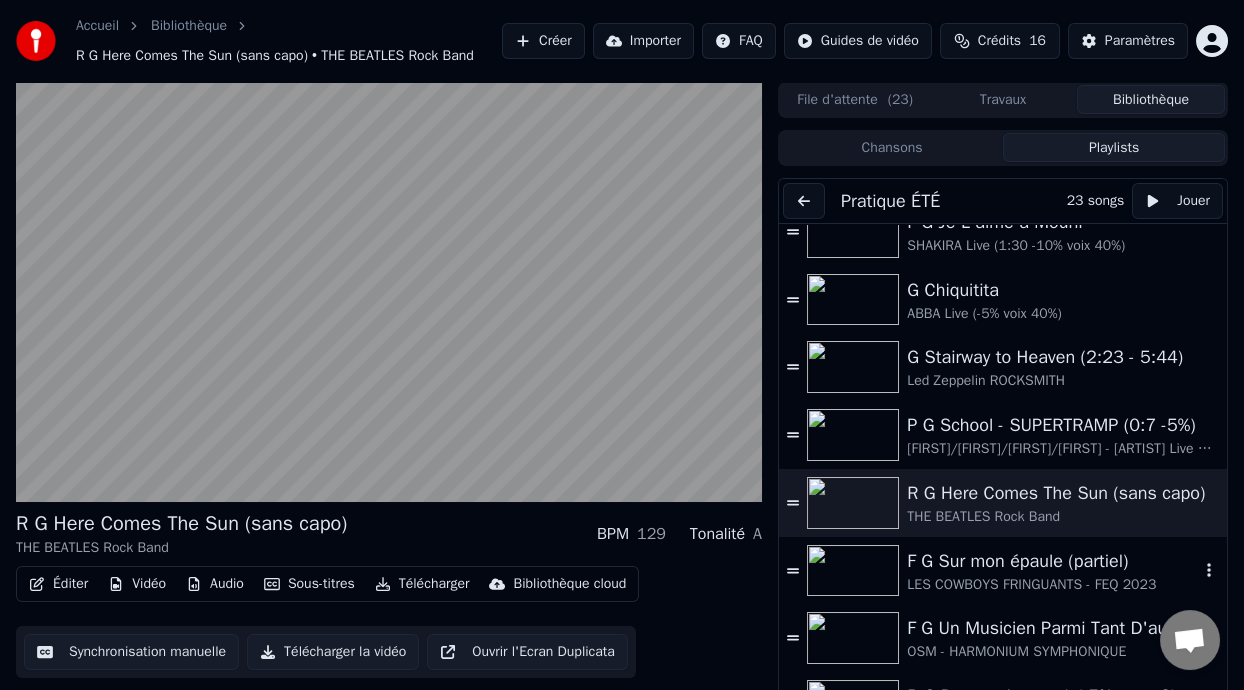 click on "LES COWBOYS FRINGUANTS - FEQ 2023" at bounding box center [1053, 585] 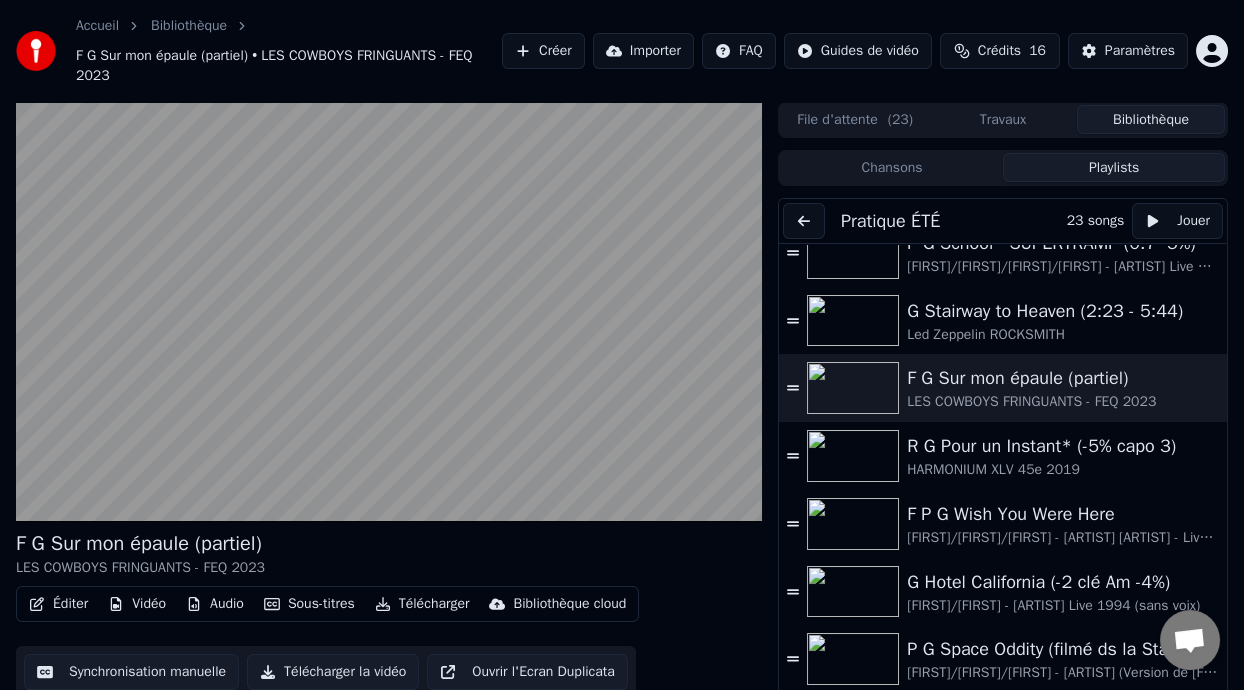 scroll, scrollTop: 302, scrollLeft: 0, axis: vertical 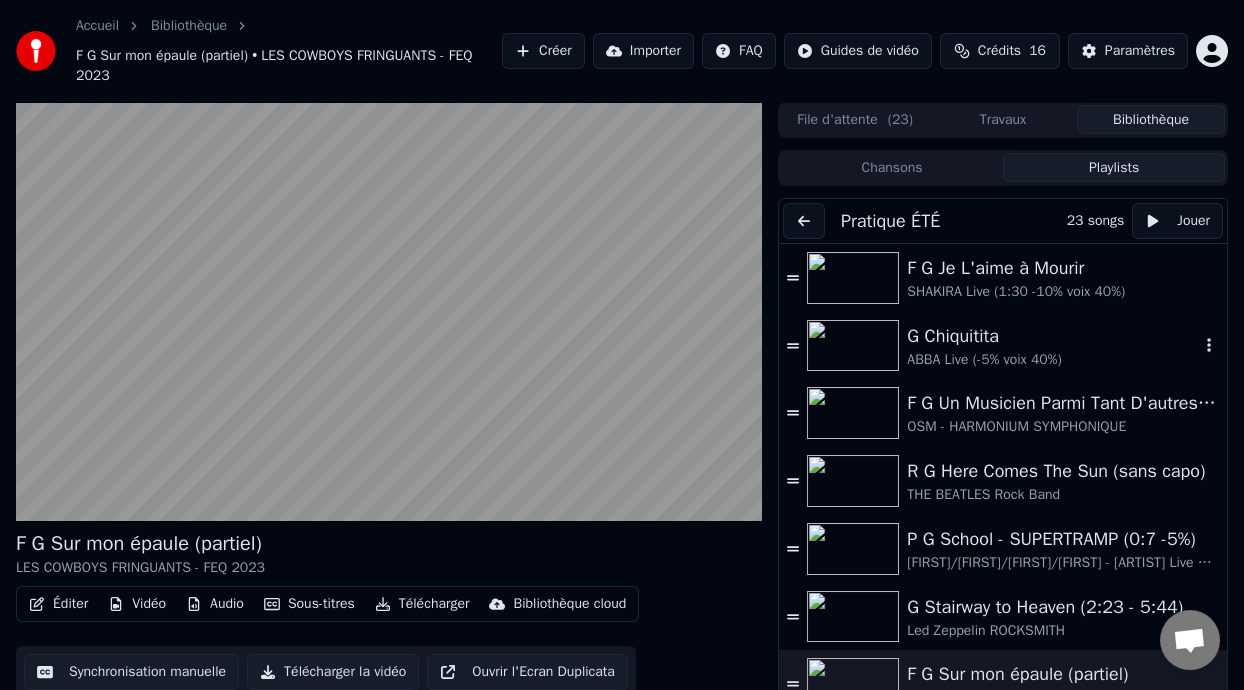 click on "ABBA Live (-5% voix 40%)" at bounding box center (1053, 360) 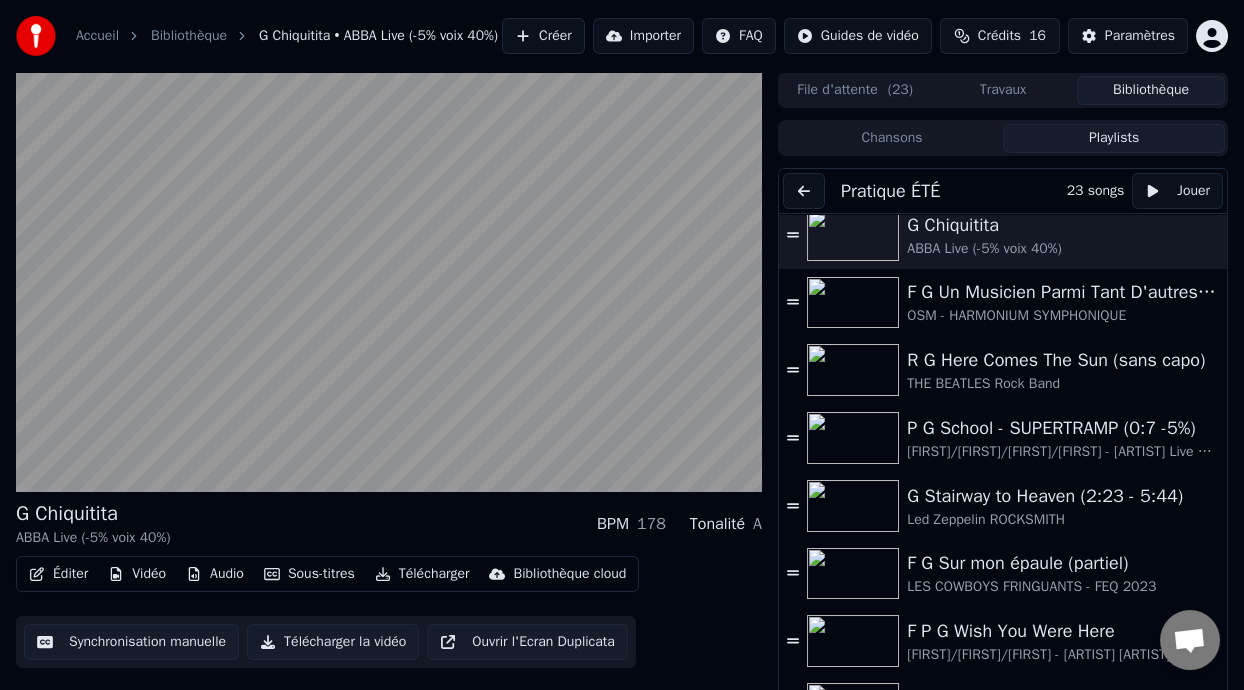 scroll, scrollTop: 87, scrollLeft: 0, axis: vertical 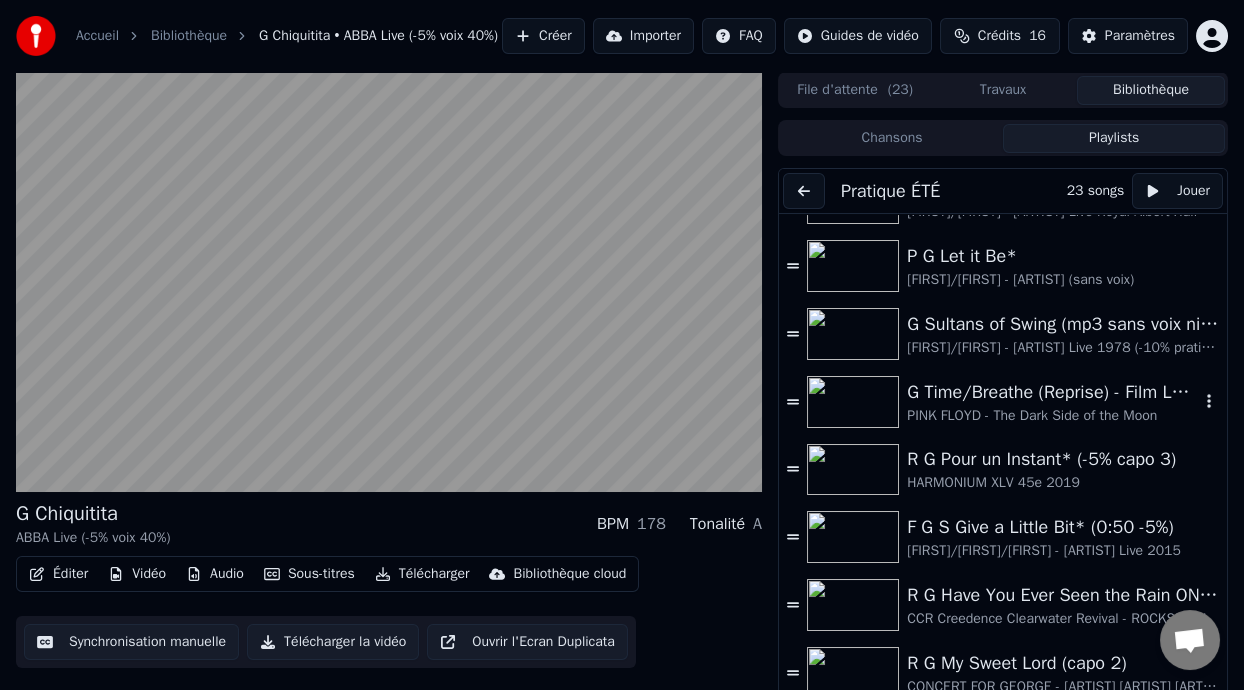 click on "G Time/Breathe (Reprise) - Film LÀ-HAUT (UP Pixar Disney) 0:21 - Carl & Ellie story" at bounding box center (1053, 392) 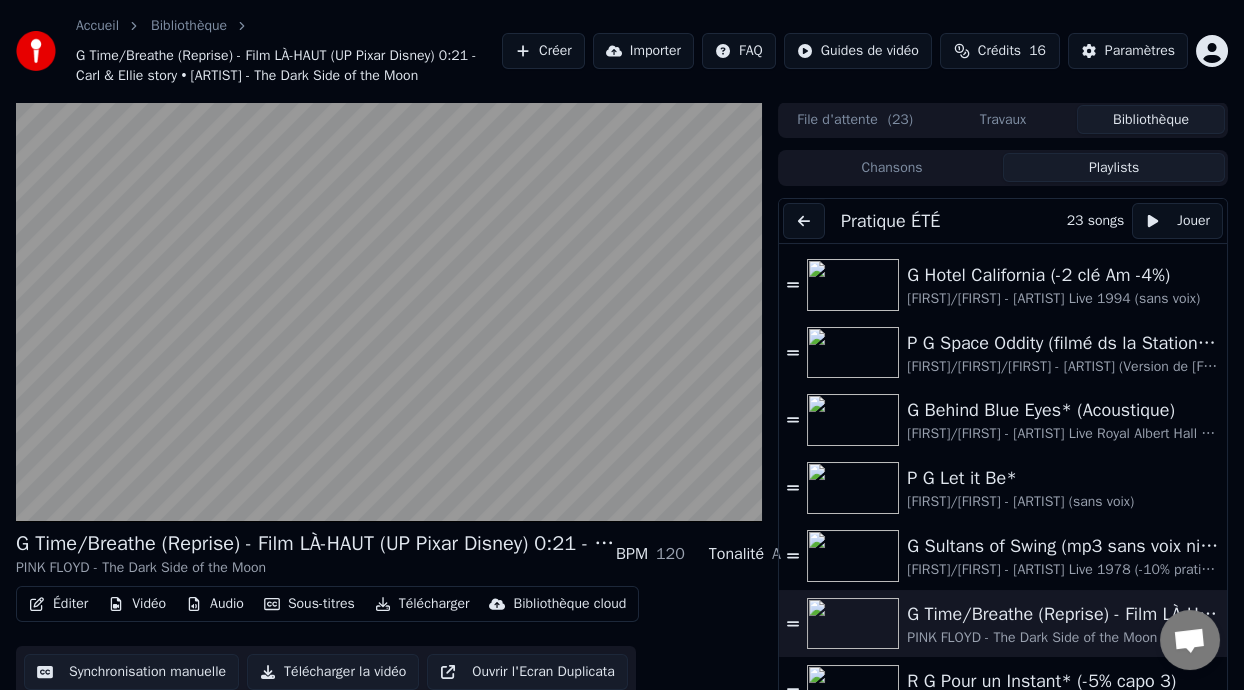 scroll, scrollTop: 533, scrollLeft: 0, axis: vertical 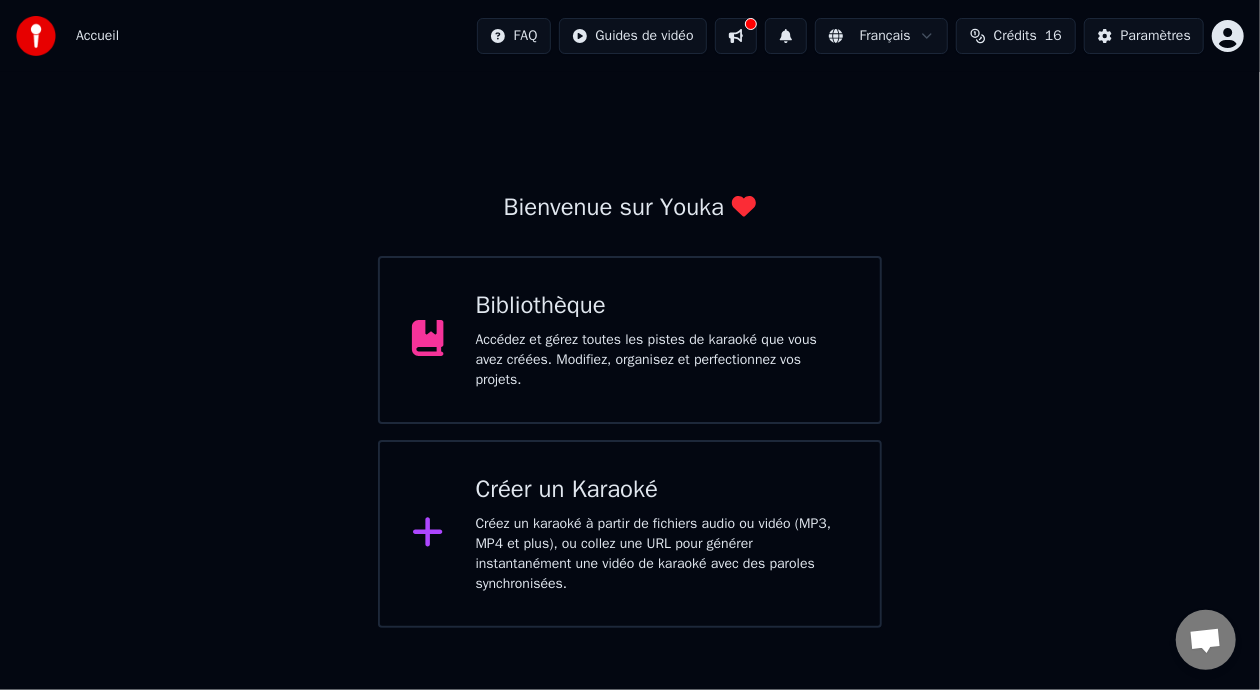 click on "Bibliothèque Accédez et gérez toutes les pistes de karaoké que vous avez créées. Modifiez, organisez et perfectionnez vos projets." at bounding box center [662, 340] 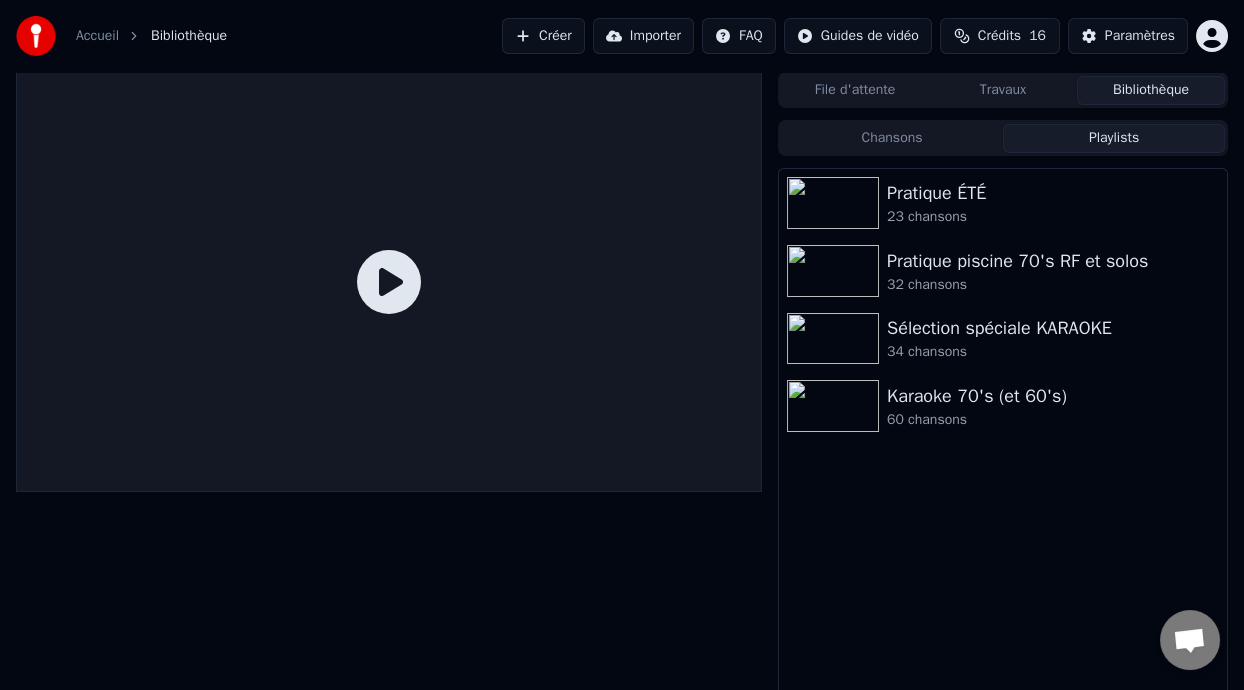 click on "Playlists" at bounding box center [1114, 138] 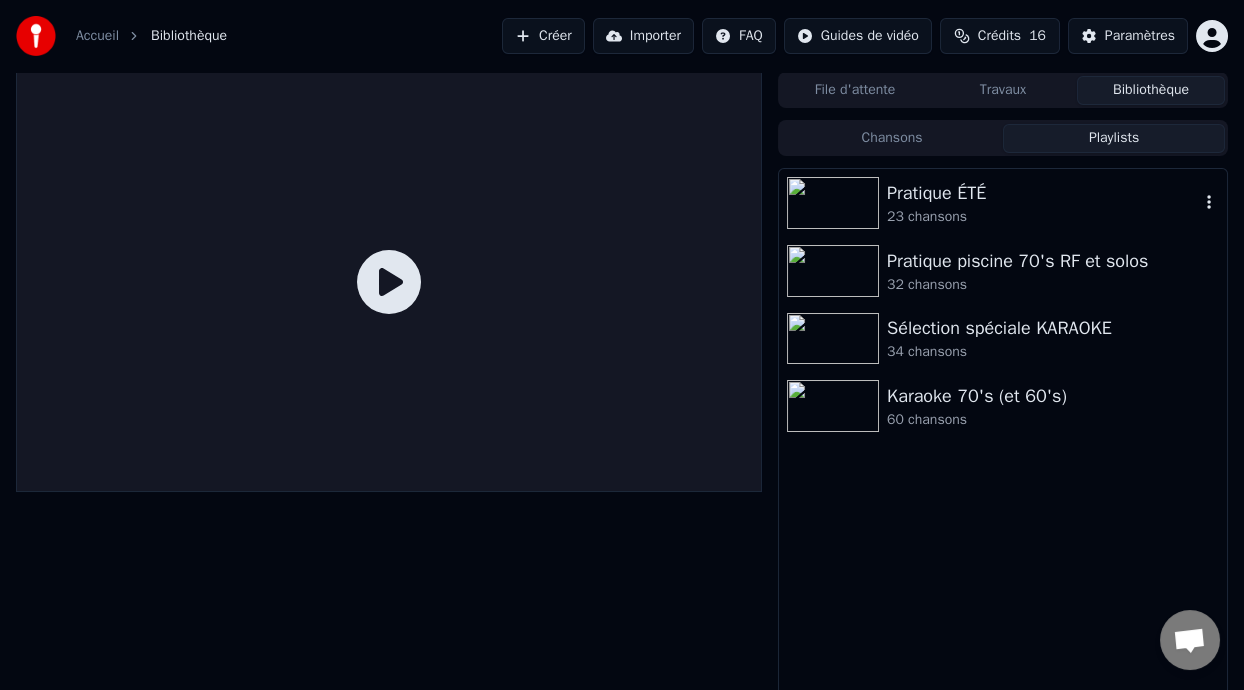 click on "23 chansons" at bounding box center (1043, 217) 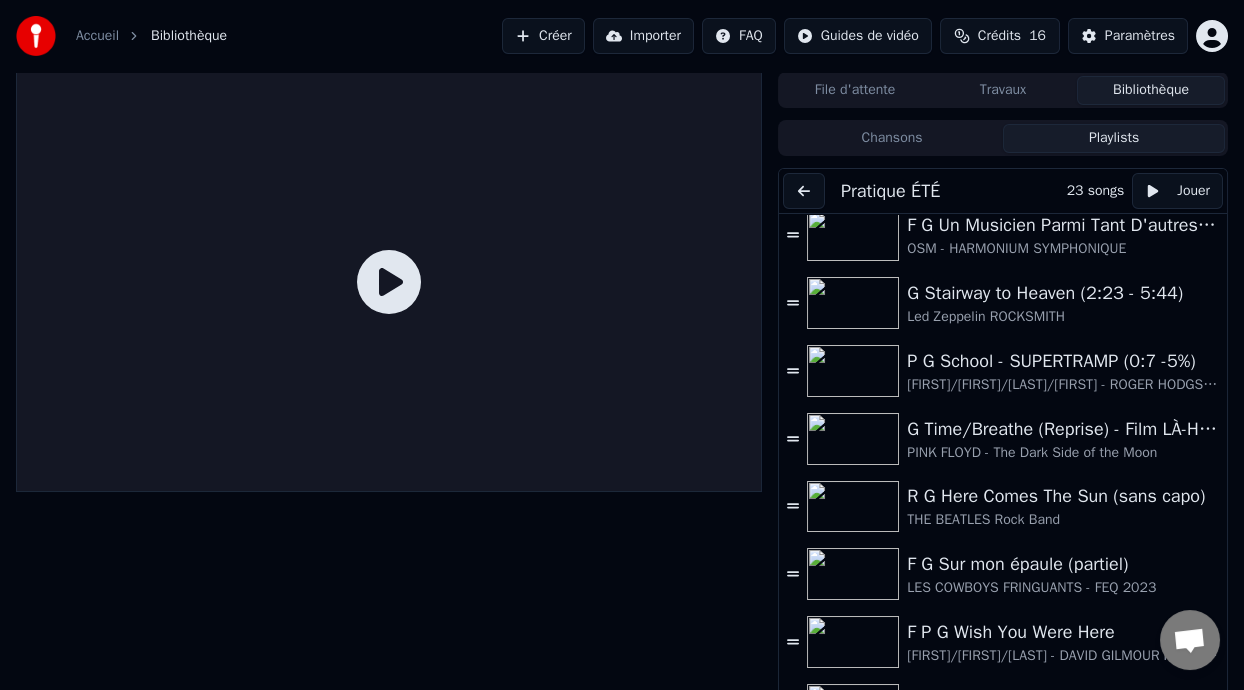 scroll, scrollTop: 146, scrollLeft: 0, axis: vertical 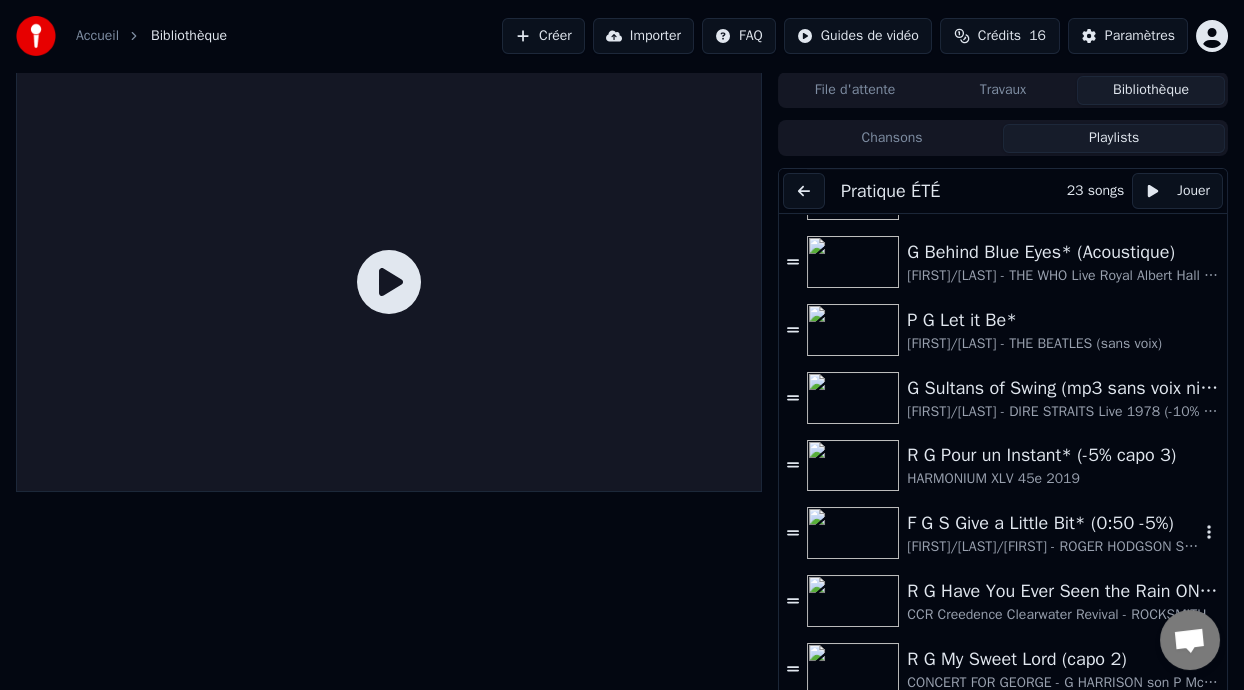 click on "F G S Give a Little Bit* (0:50 -5%)" at bounding box center [1053, 523] 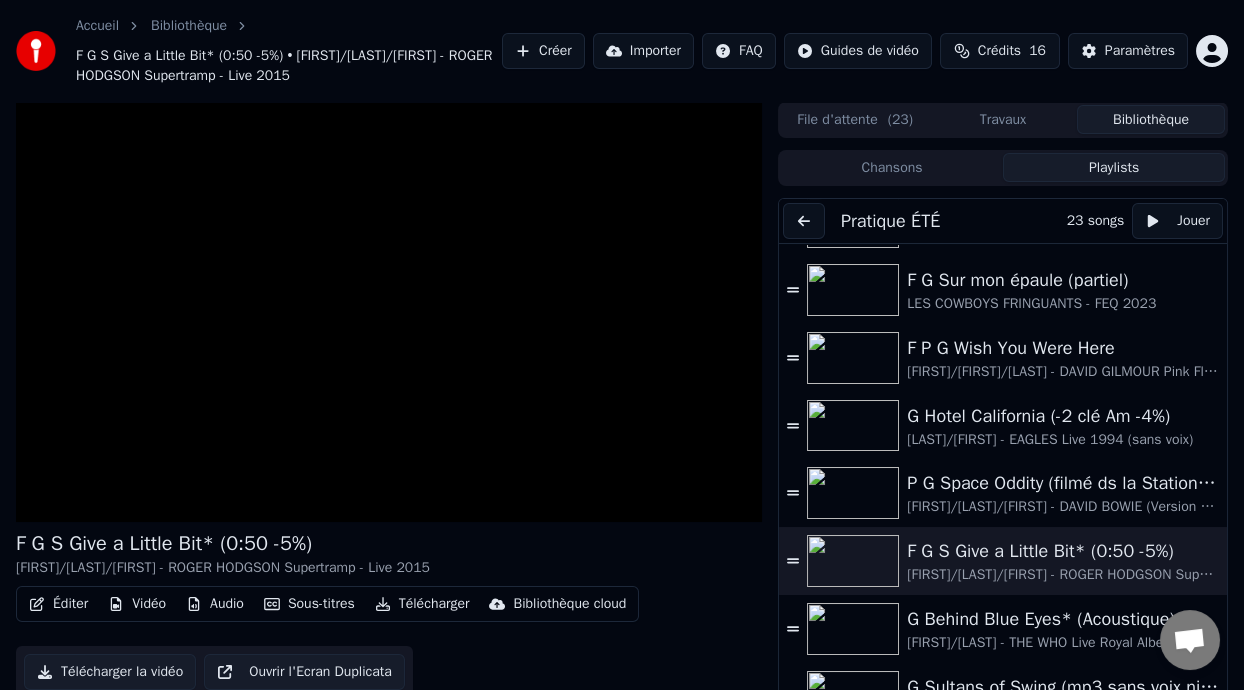 scroll, scrollTop: 443, scrollLeft: 0, axis: vertical 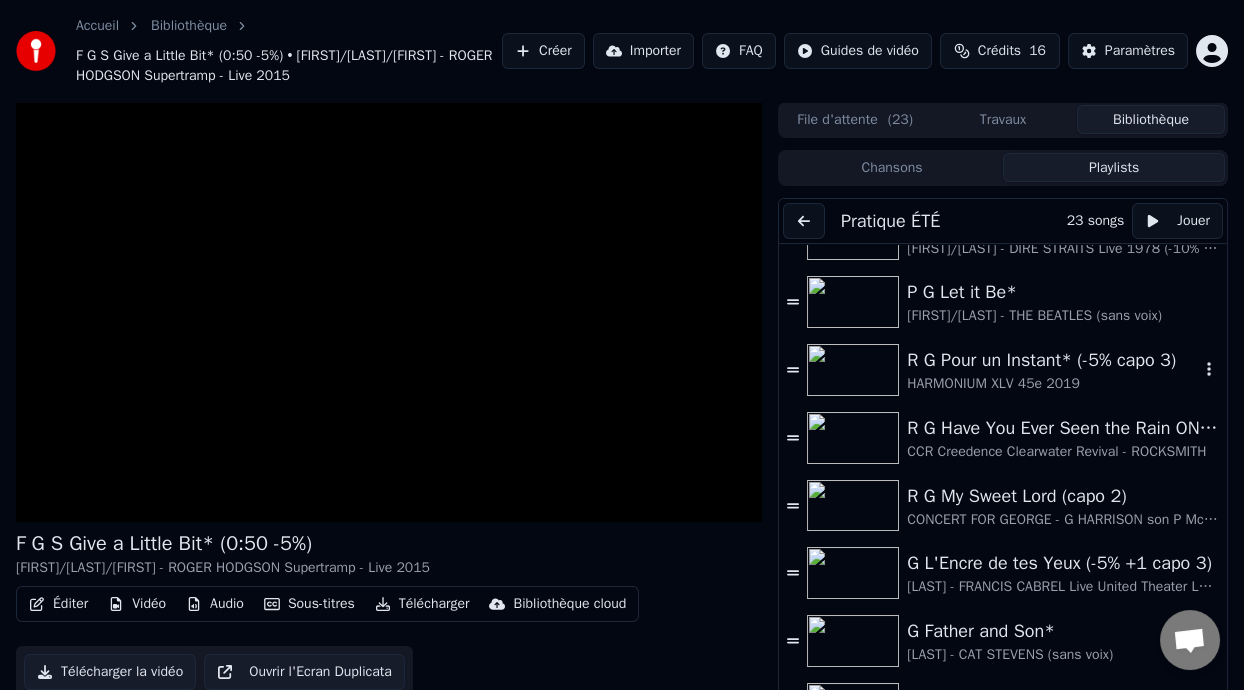 click on "R G Pour un Instant* (-5% capo 3)" at bounding box center (1053, 360) 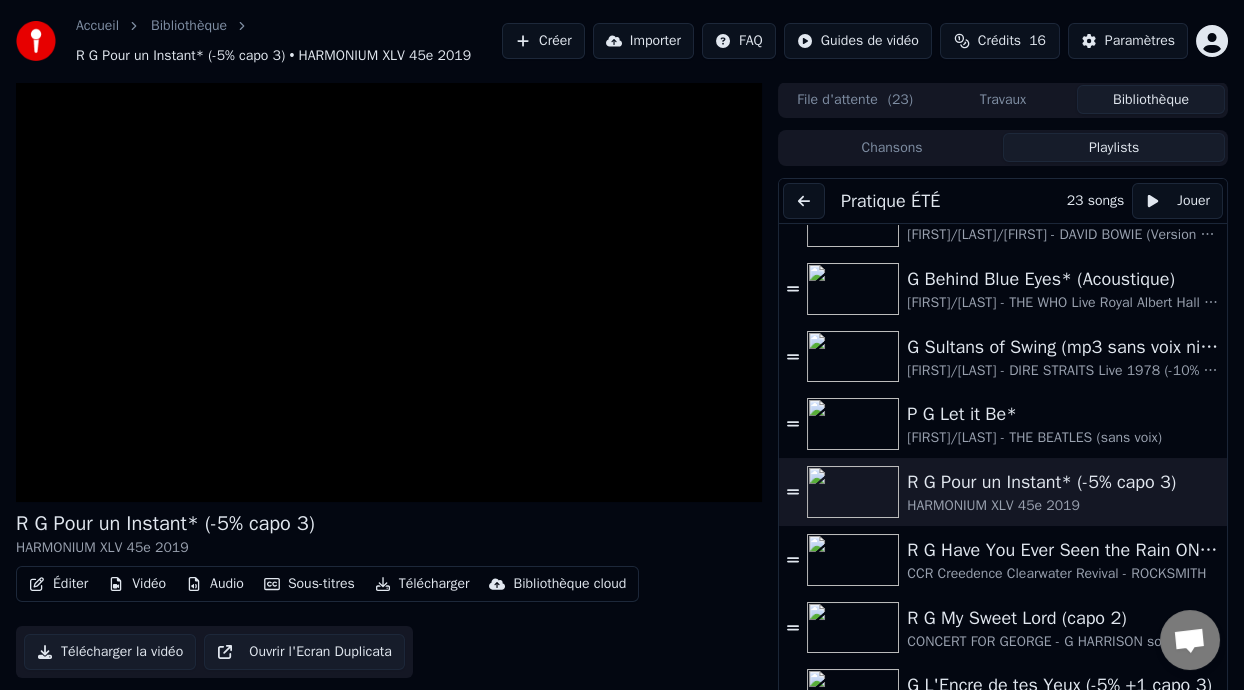 scroll, scrollTop: 772, scrollLeft: 0, axis: vertical 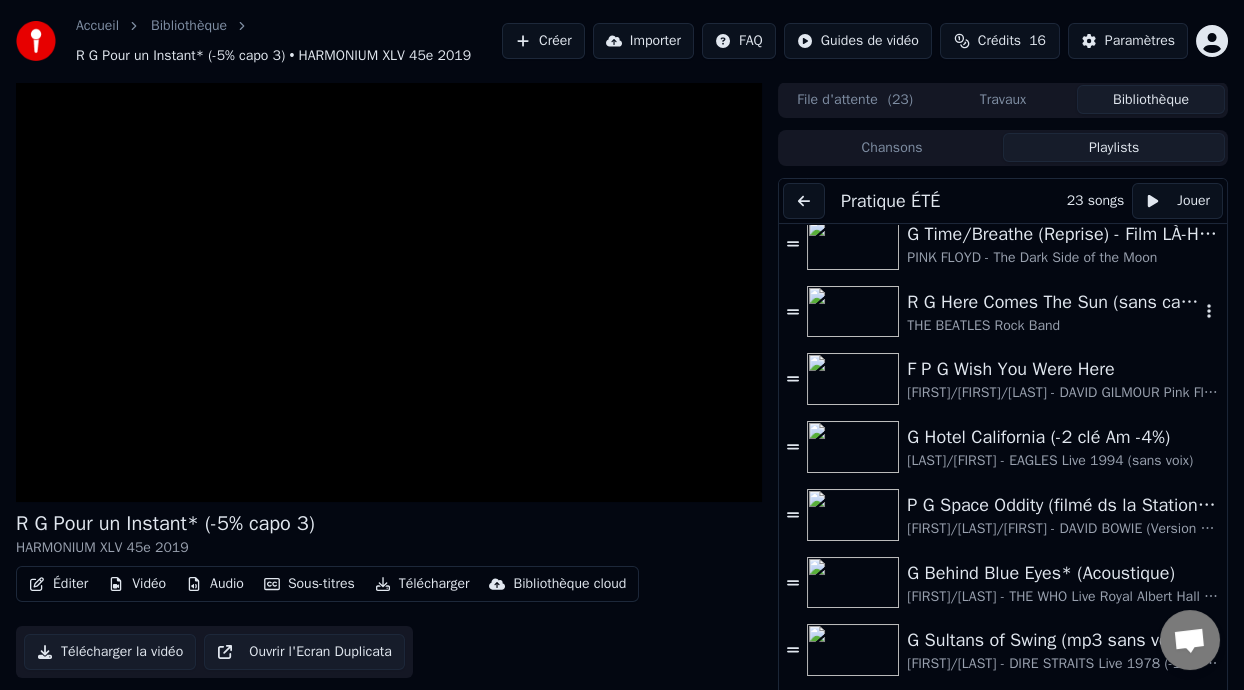 click on "R G Here Comes The Sun (sans capo)" at bounding box center (1053, 302) 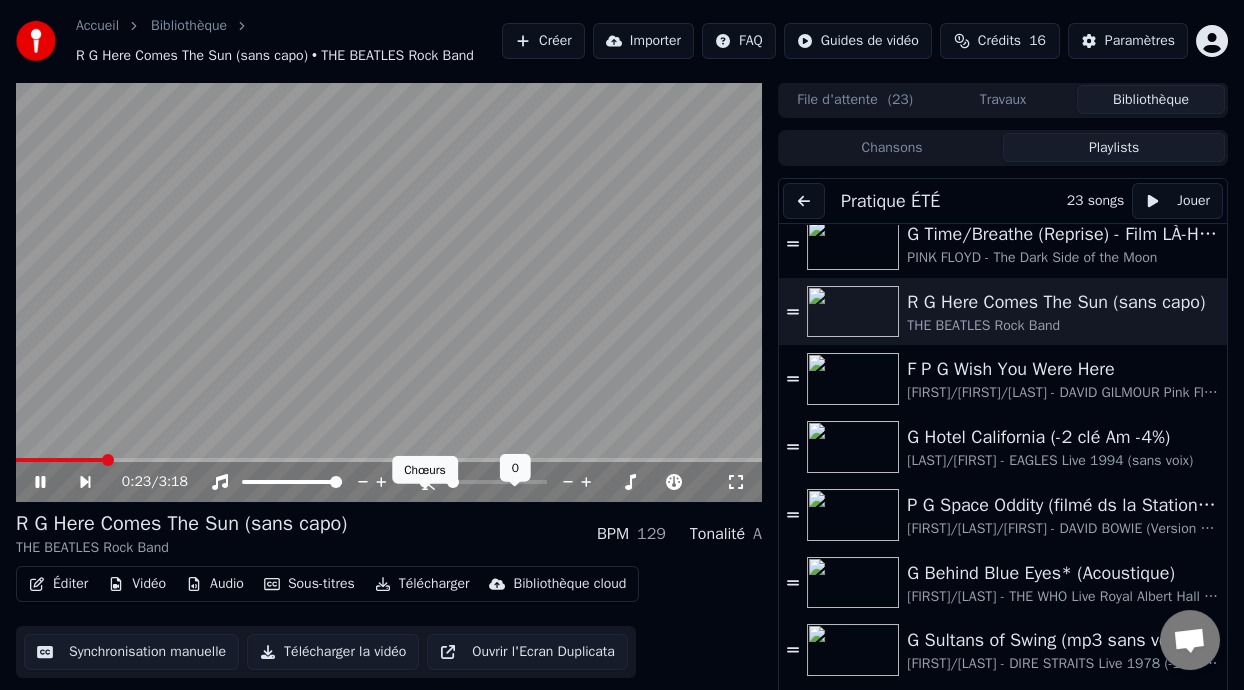 click 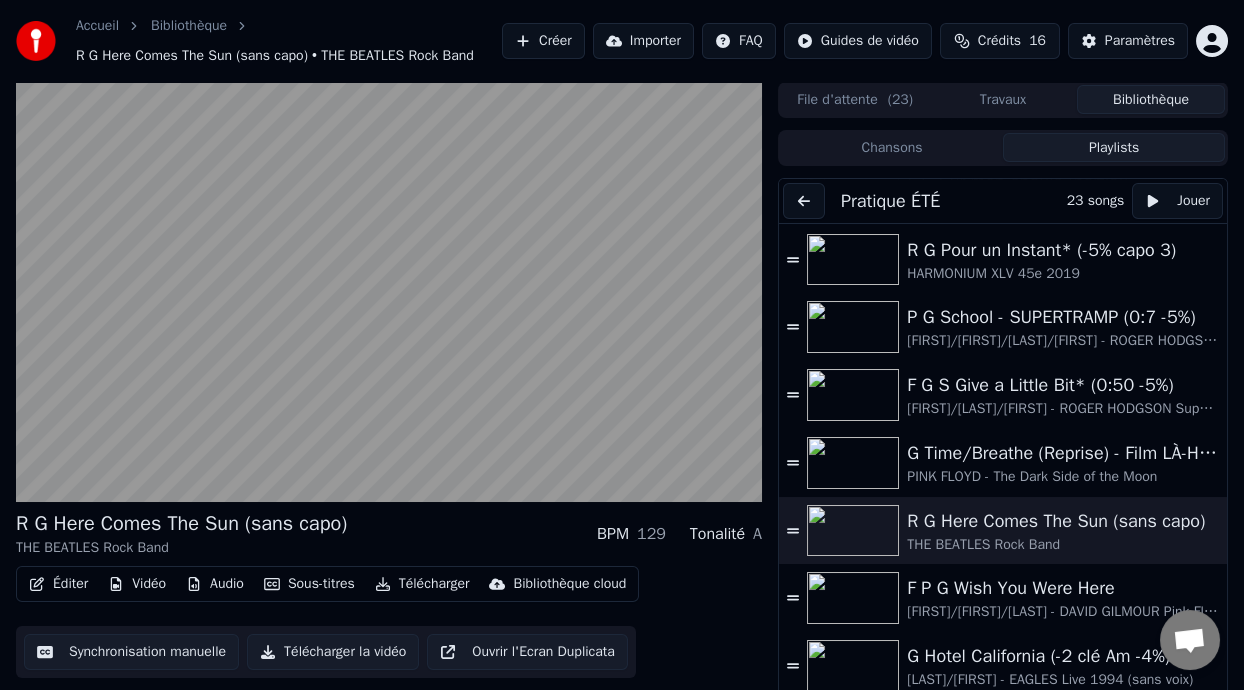 scroll, scrollTop: 333, scrollLeft: 0, axis: vertical 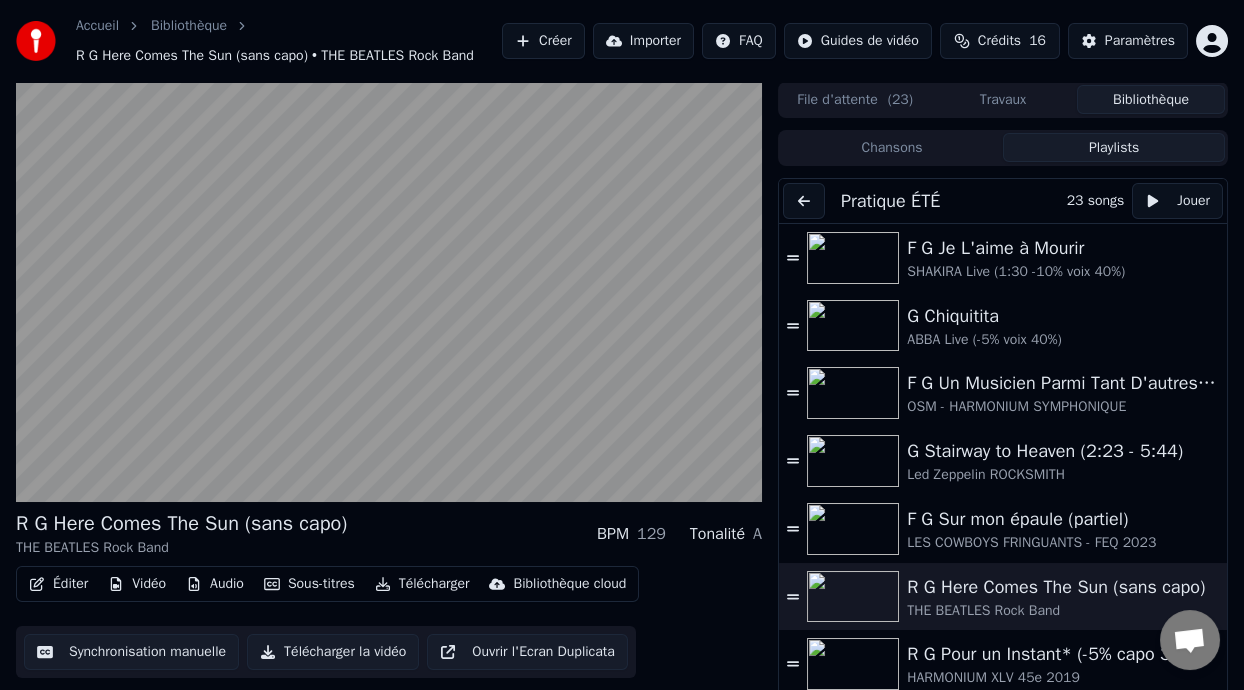 drag, startPoint x: 1230, startPoint y: 279, endPoint x: 1220, endPoint y: 312, distance: 34.48188 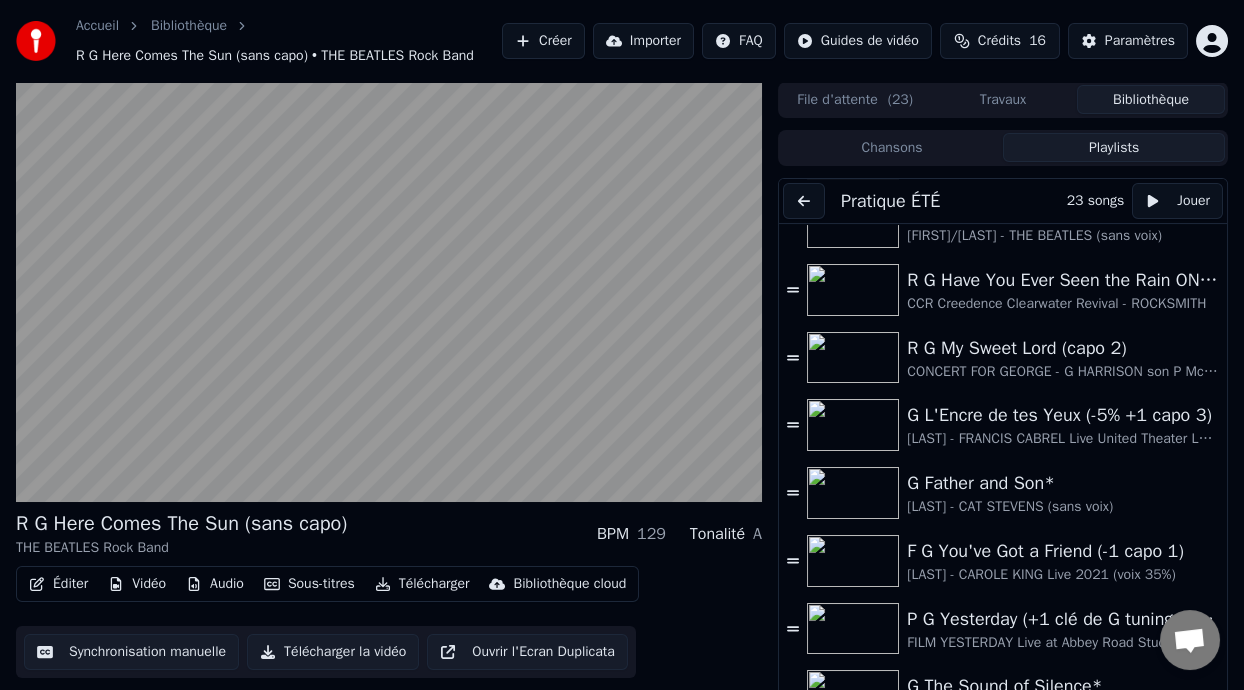 scroll, scrollTop: 0, scrollLeft: 0, axis: both 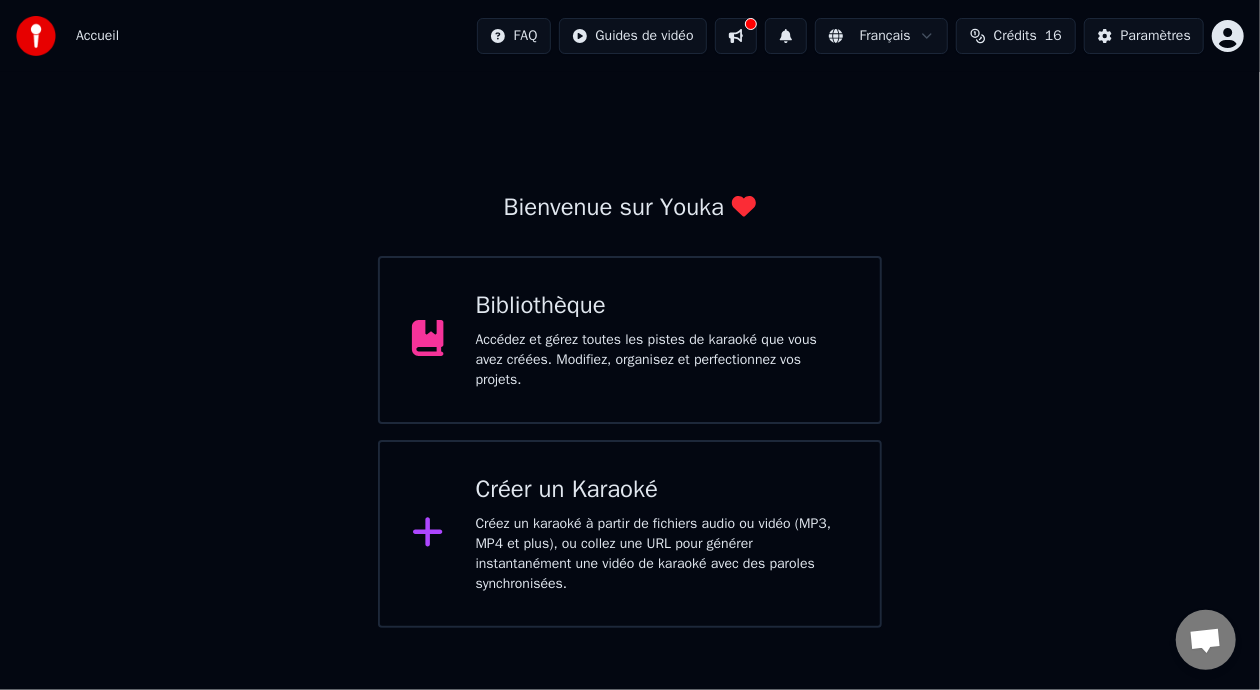 click on "Bibliothèque" at bounding box center [662, 306] 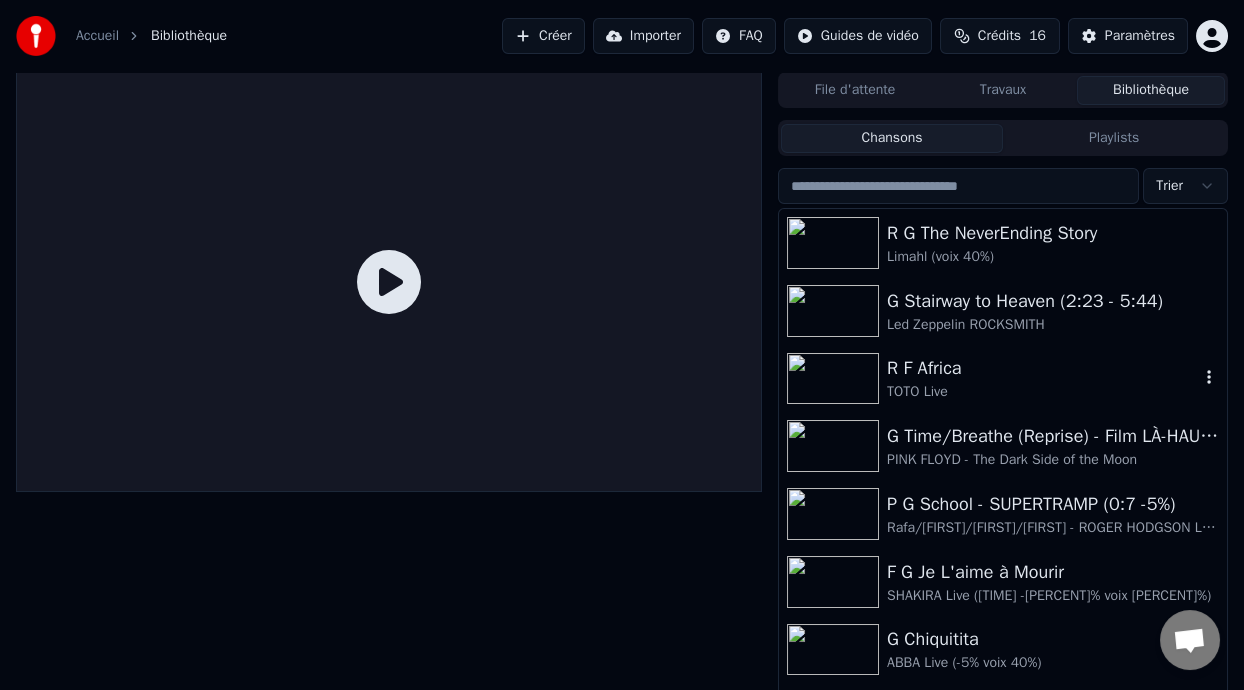 click on "R F Africa" at bounding box center (1043, 368) 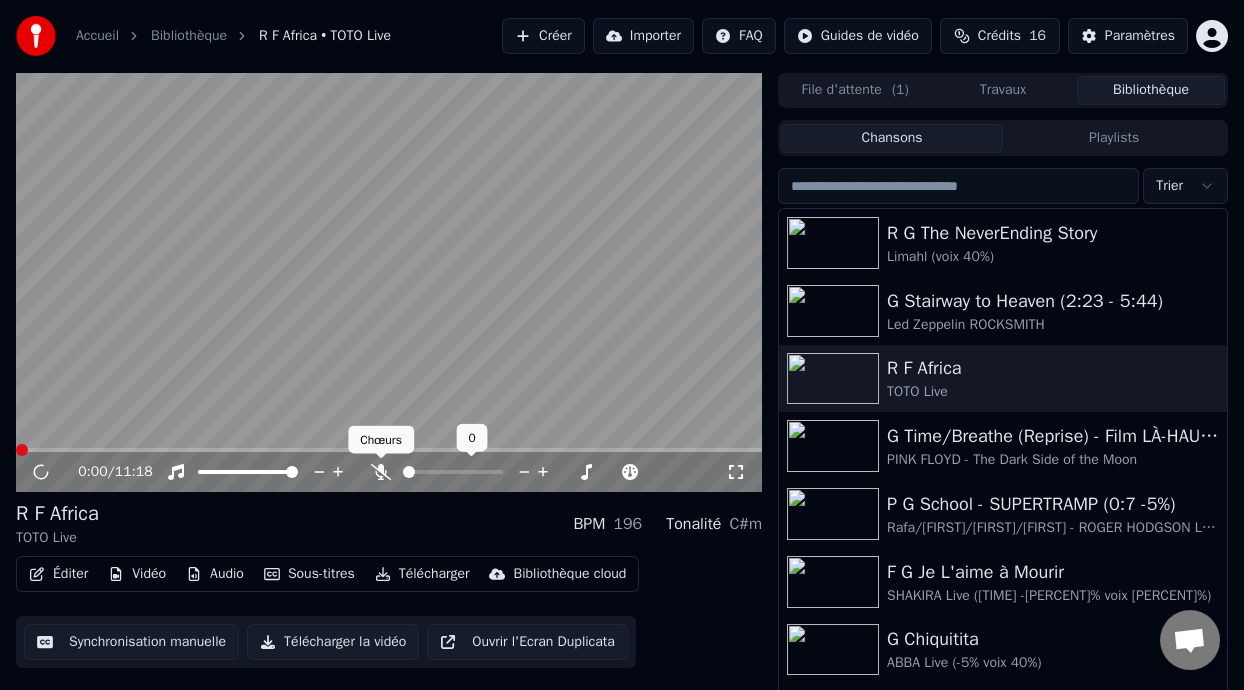 click 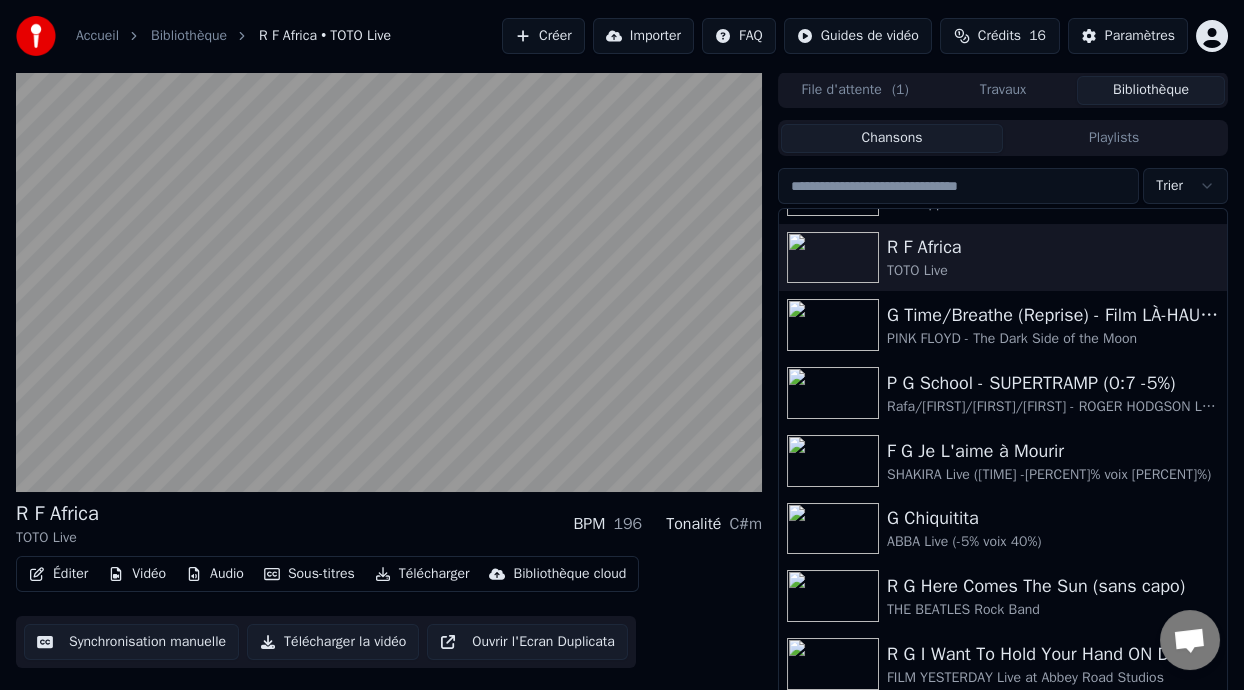 scroll, scrollTop: 0, scrollLeft: 0, axis: both 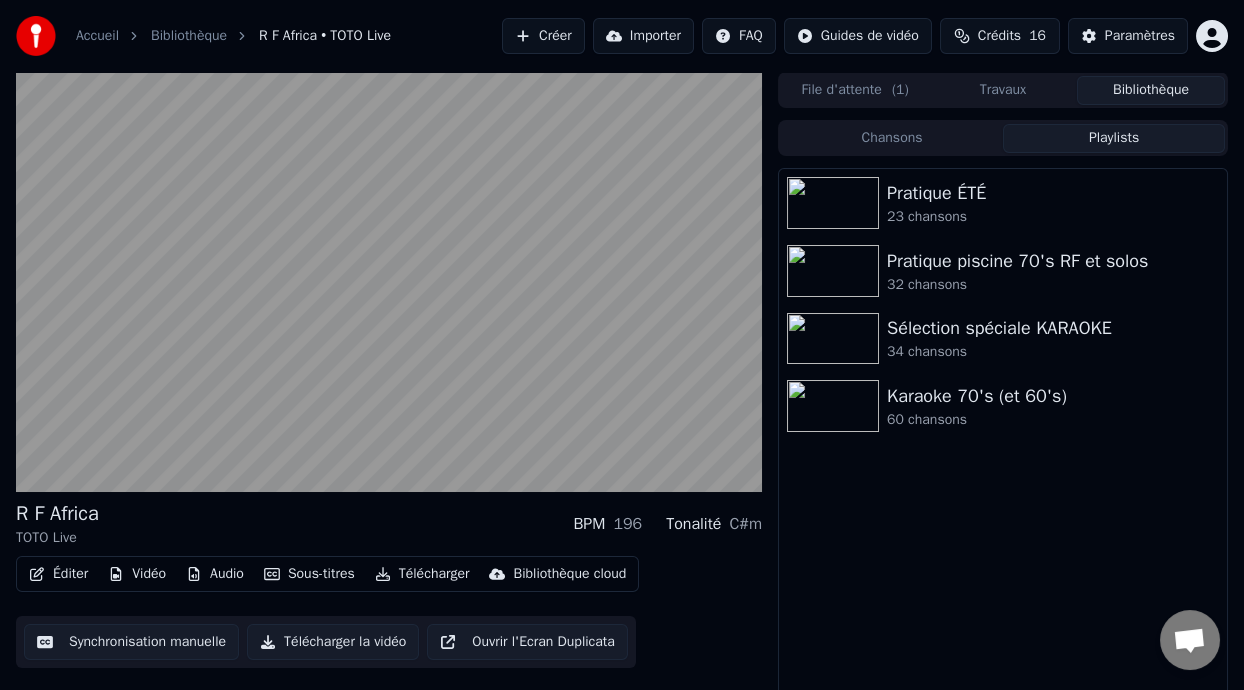click on "Playlists" at bounding box center (1114, 138) 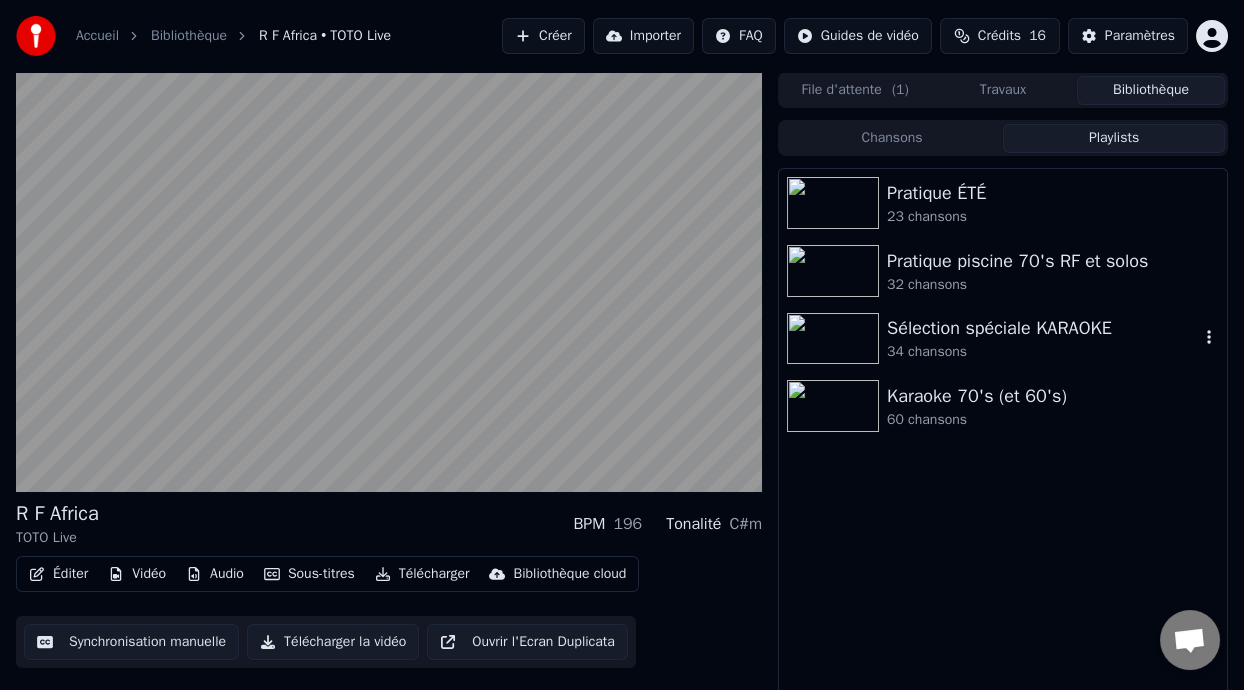 click on "Sélection spéciale KARAOKE" at bounding box center (1043, 328) 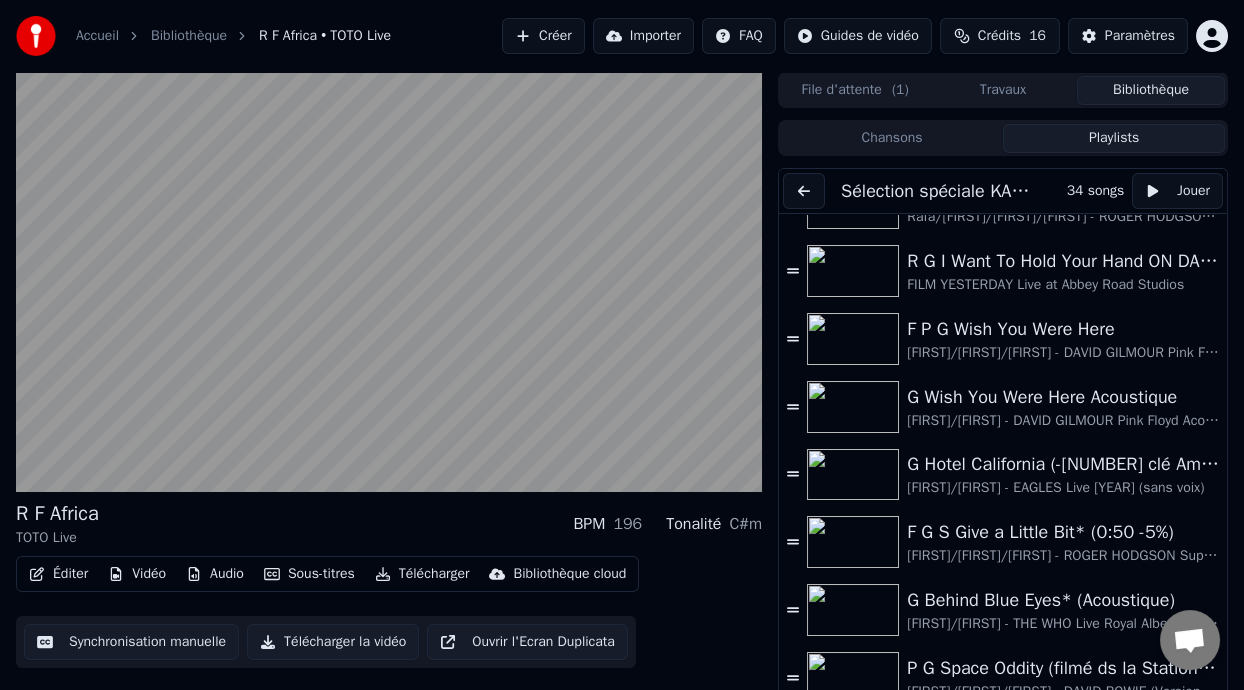 scroll, scrollTop: 0, scrollLeft: 0, axis: both 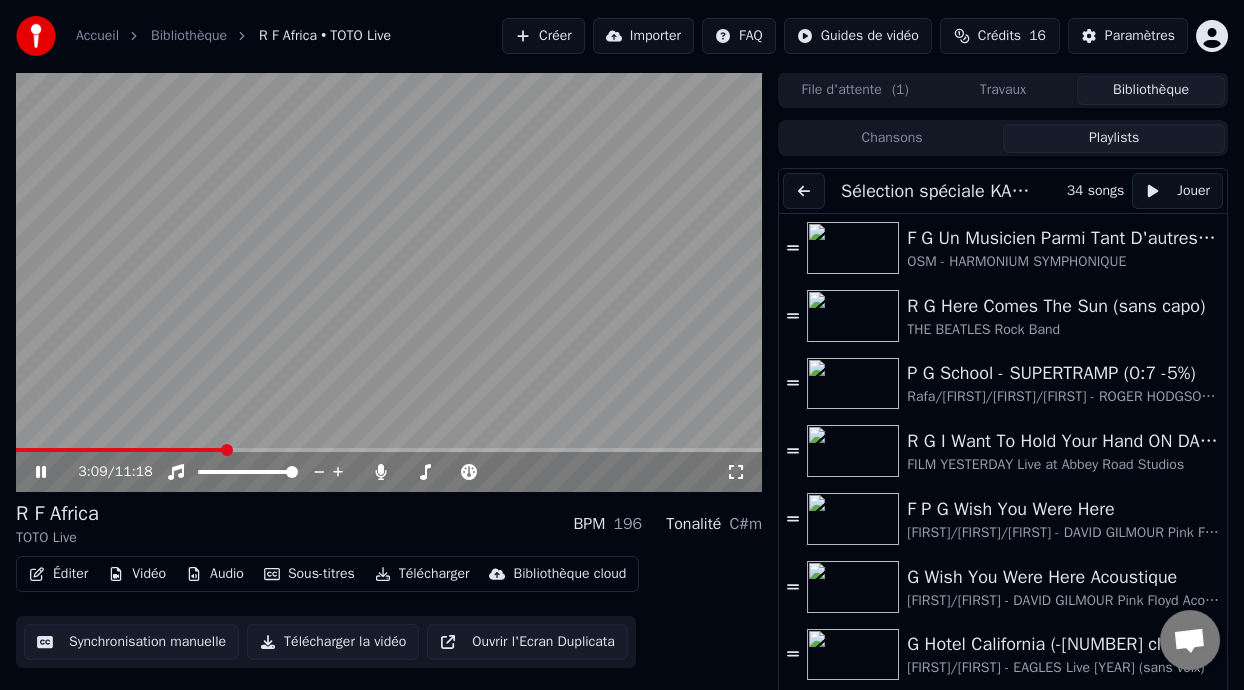 click 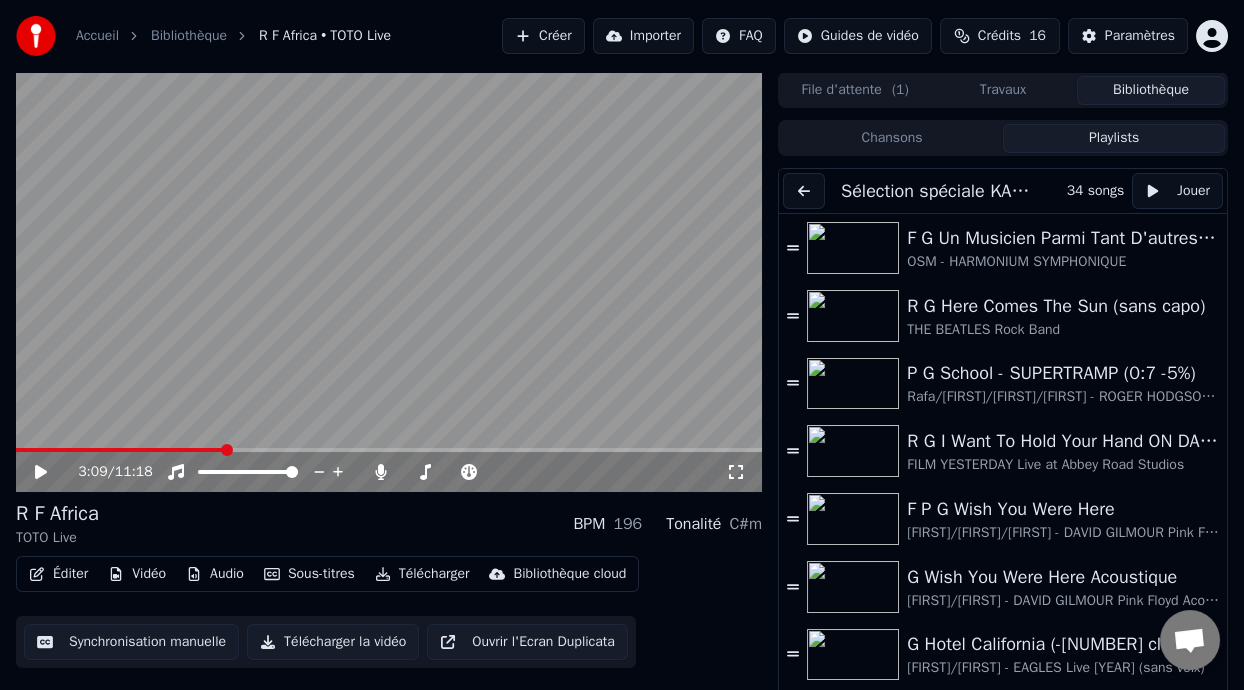 click on "Accueil" at bounding box center [97, 36] 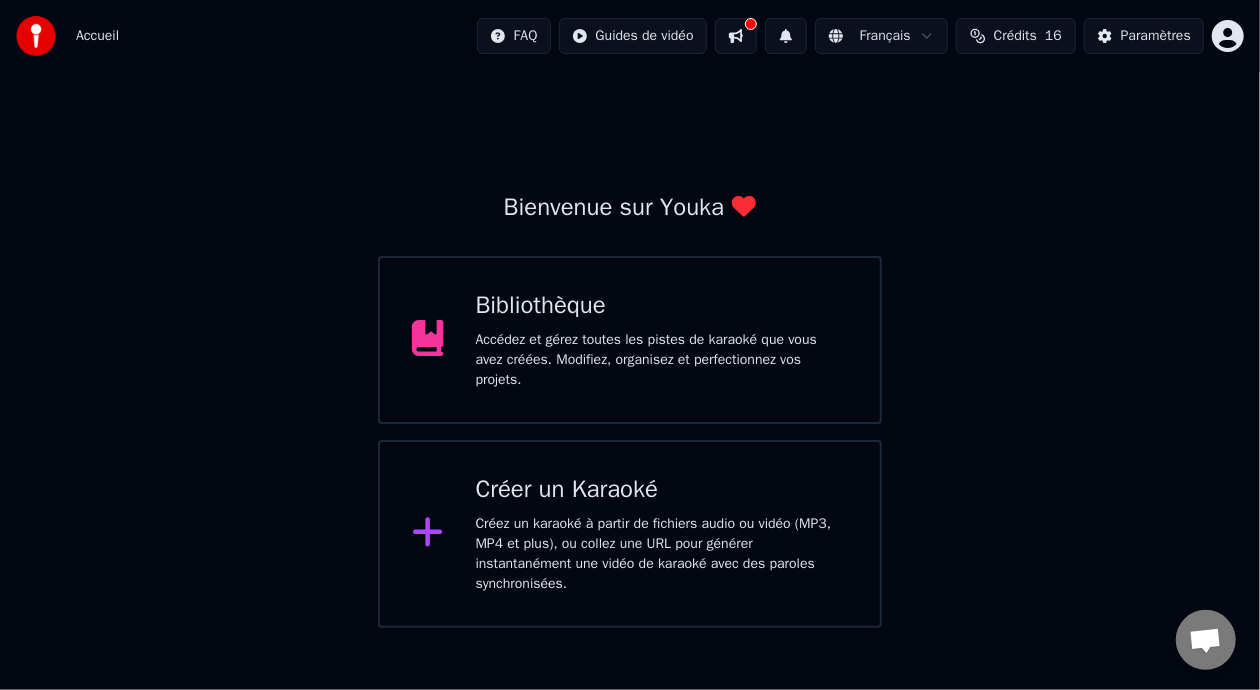 click on "Accueil" at bounding box center (97, 36) 